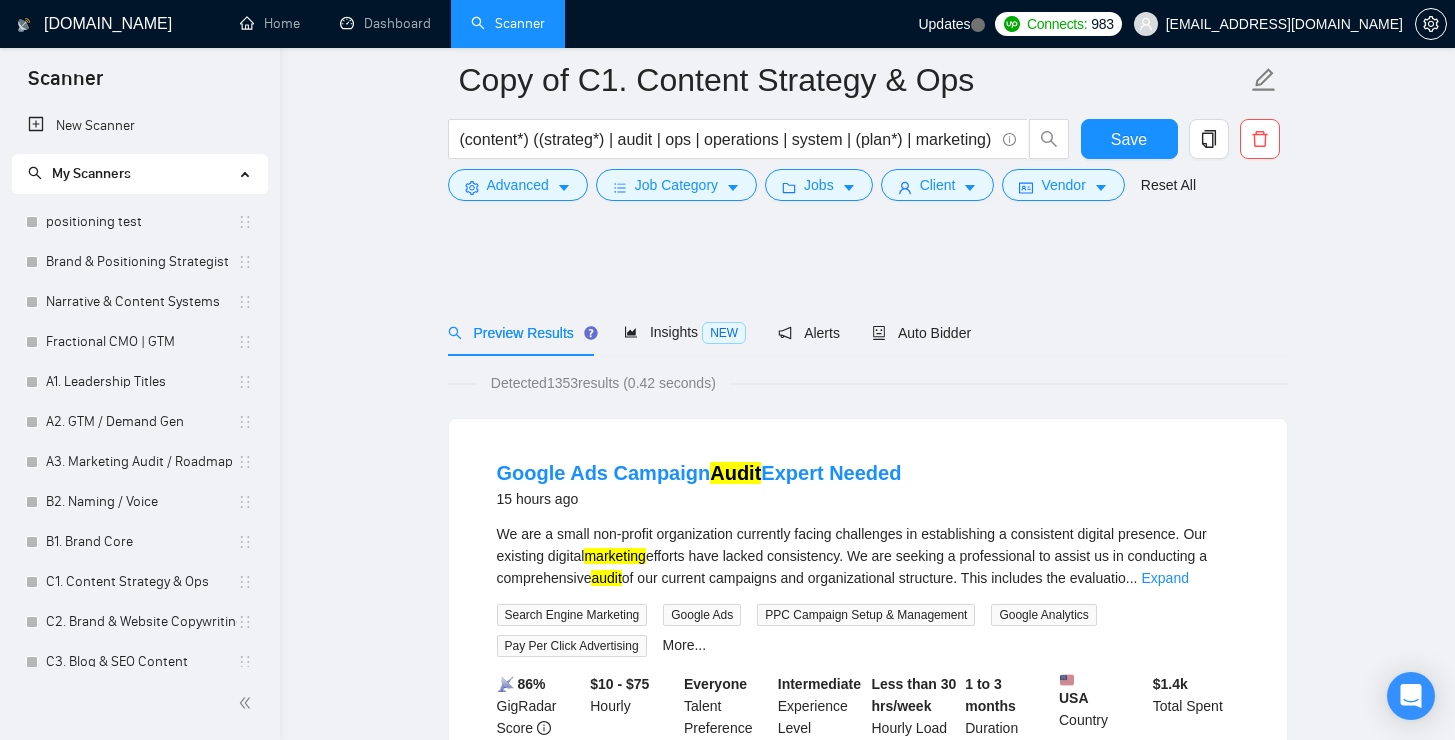 scroll, scrollTop: 619, scrollLeft: 0, axis: vertical 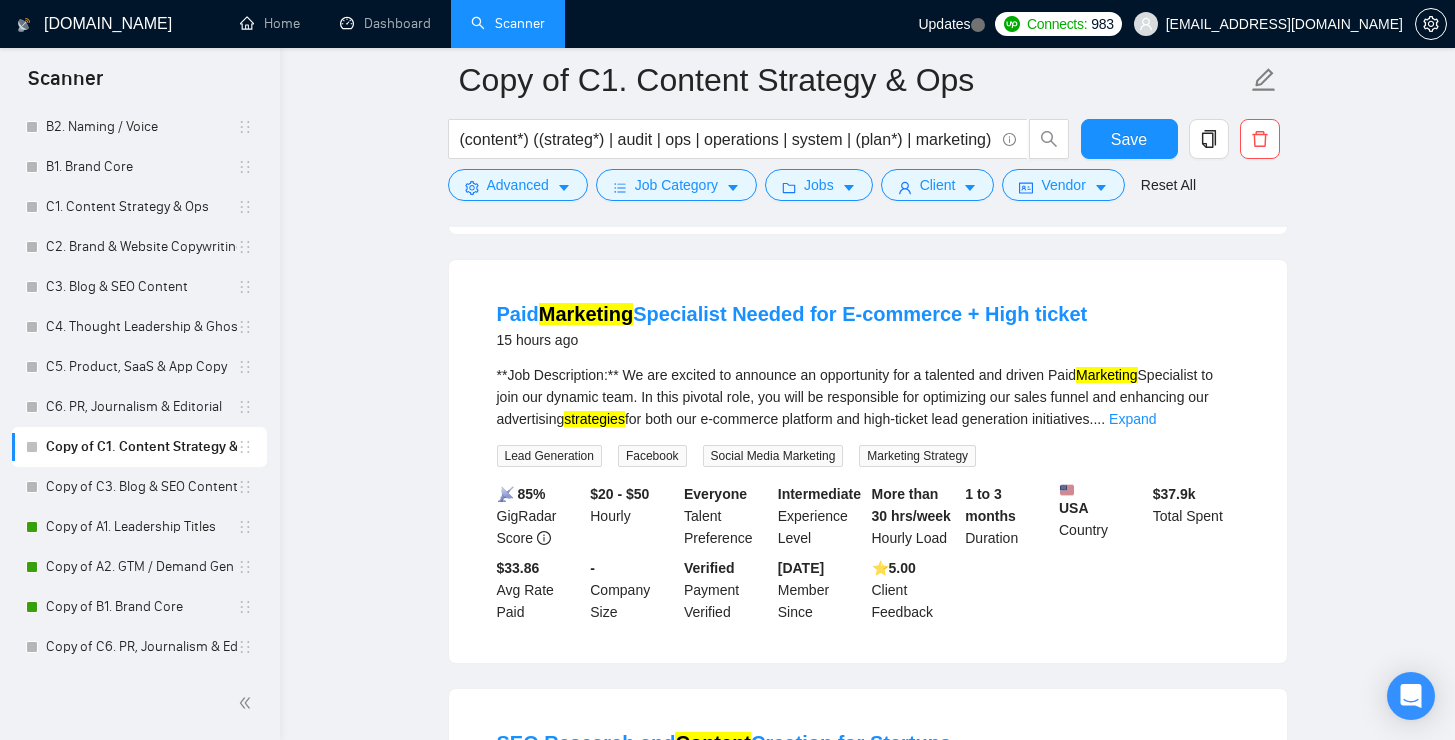 click on "Copy of C1. Content Strategy & Ops (content*) ((strateg*) | audit | ops | operations | system | (plan*) | marketing) Save Advanced   Job Category   Jobs   Client   Vendor   Reset All Preview Results Insights NEW Alerts Auto Bidder Detected   1353  results   (0.42 seconds) Google Ads Campaign  Audit  Expert Needed 15 hours ago We are a small non-profit organization currently facing challenges in establishing a consistent digital presence. Our existing digital  marketing  efforts have lacked consistency.
We are seeking a professional to assist us in conducting a comprehensive  audit  of our current campaigns and organizational structure. This includes the evaluatio ... Expand Search Engine Marketing Google Ads PPC Campaign Setup & Management Google Analytics Pay Per Click Advertising More... 📡   86% GigRadar Score   $10 - $75 Hourly Everyone Talent Preference Intermediate Experience Level Less than 30 hrs/week Hourly Load 1 to 3 months Duration   [GEOGRAPHIC_DATA] Country $ 1.4k Total Spent $27.20 Avg Rate Paid 10-99 ..." at bounding box center (867, 1829) 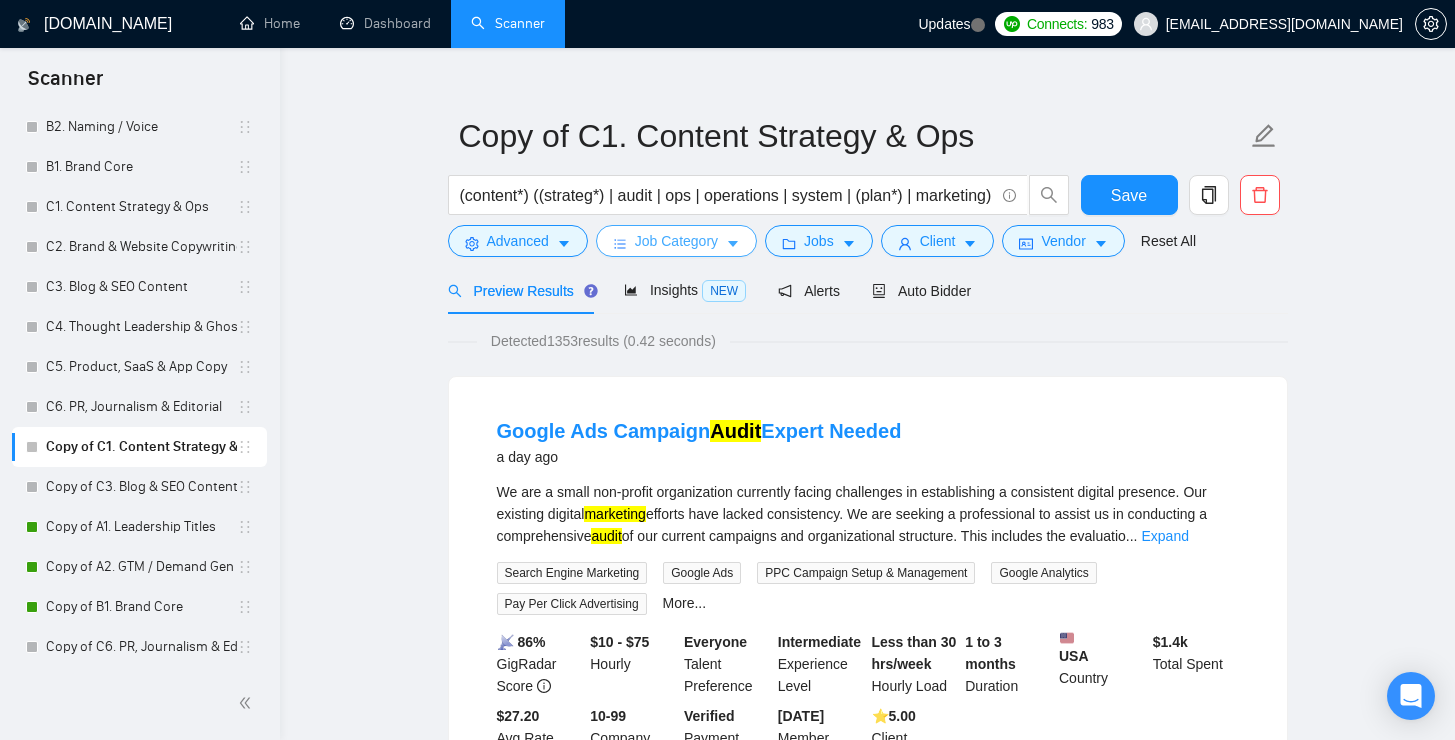 scroll, scrollTop: 0, scrollLeft: 0, axis: both 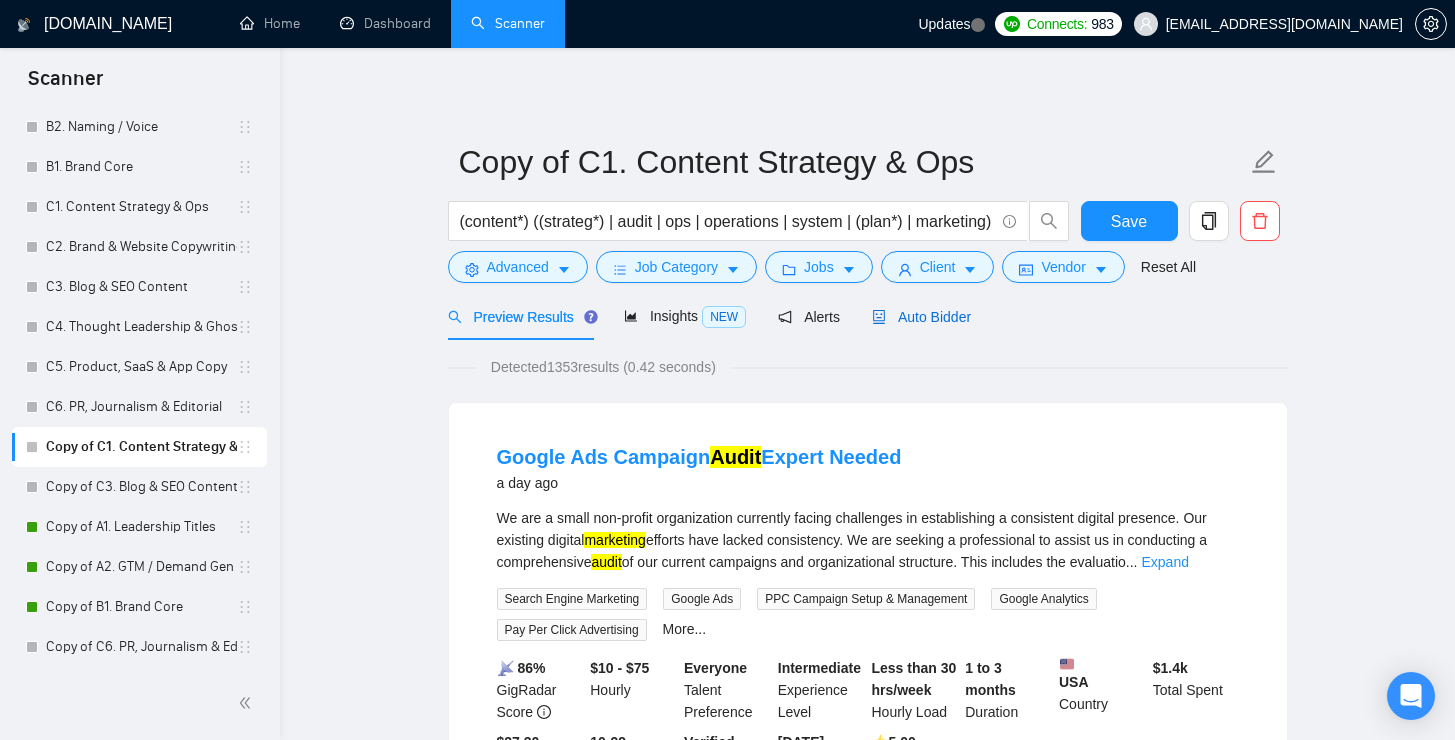 click on "Auto Bidder" at bounding box center [921, 317] 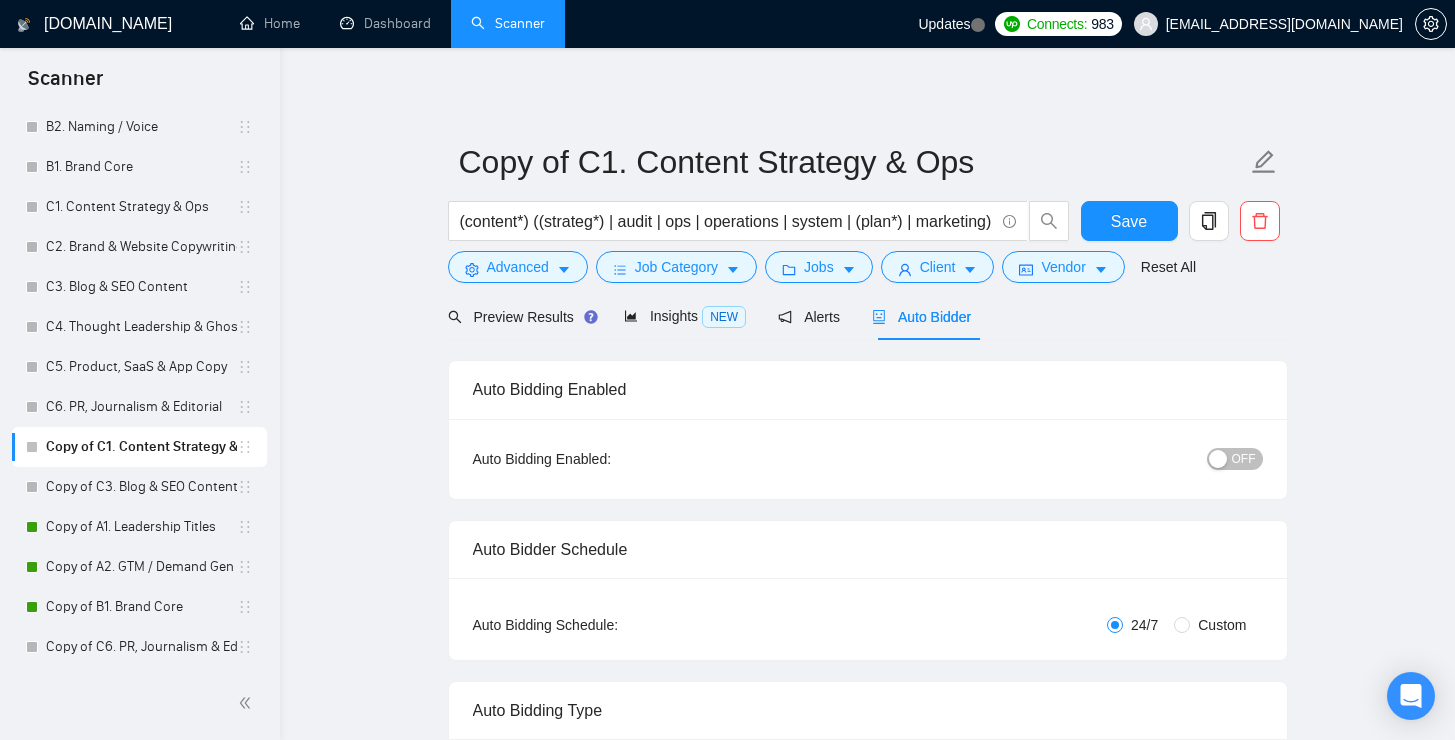 type 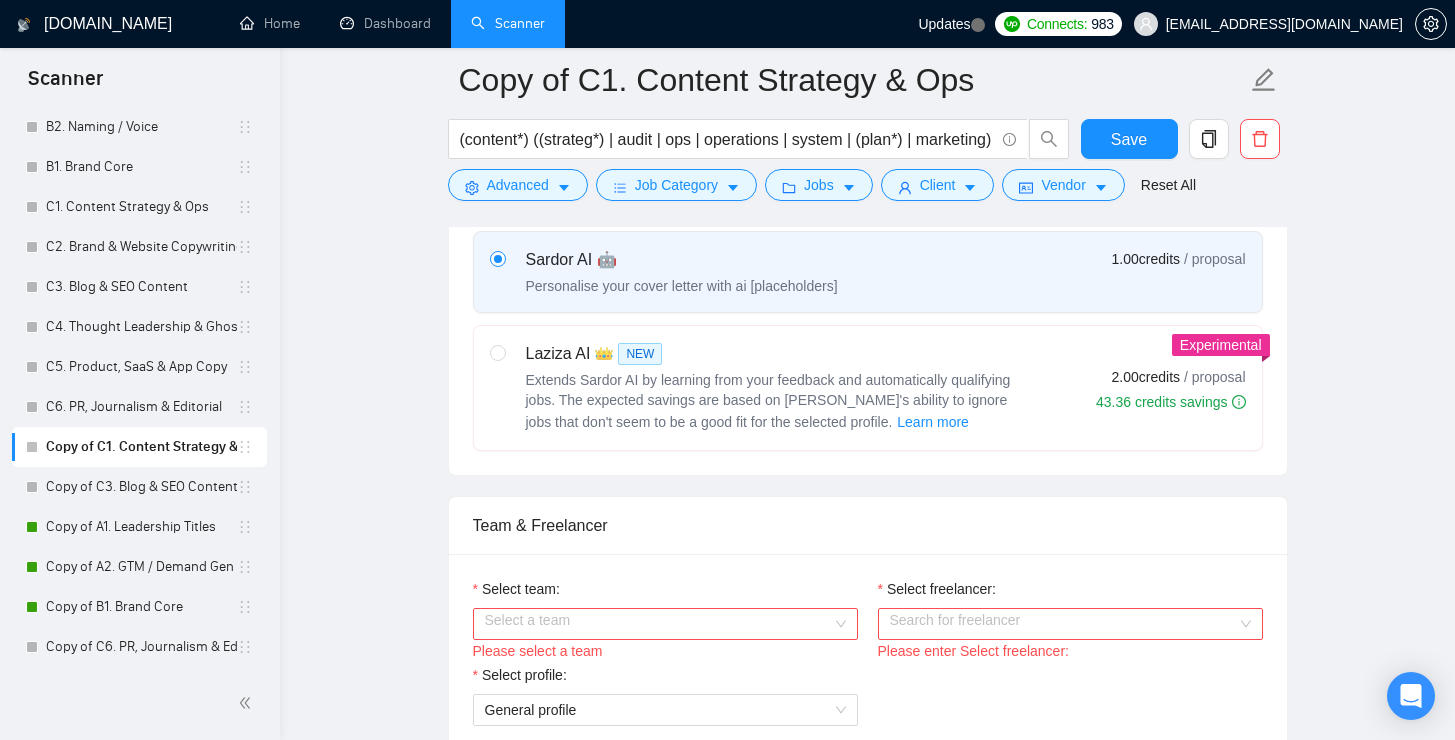 scroll, scrollTop: 623, scrollLeft: 0, axis: vertical 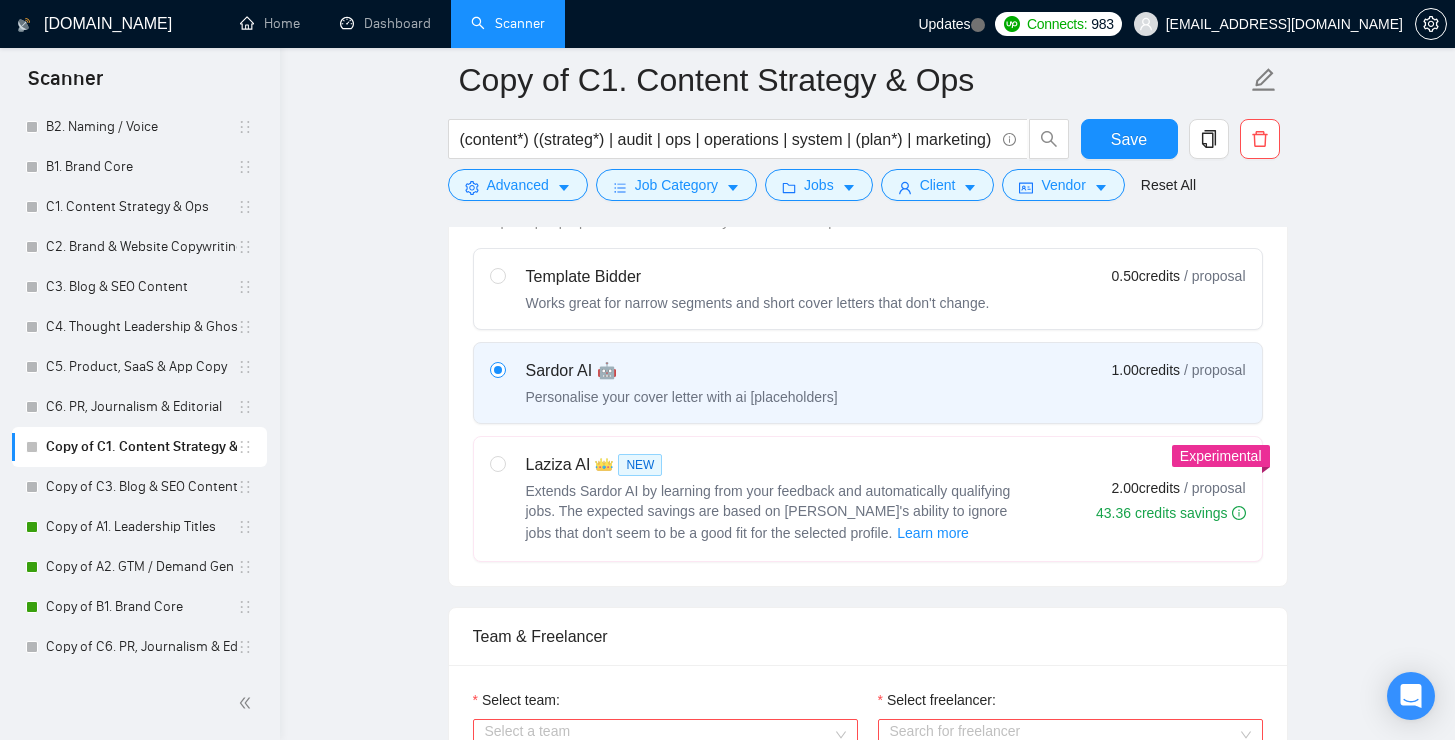 click on "Laziza AI  👑   NEW" at bounding box center (776, 465) 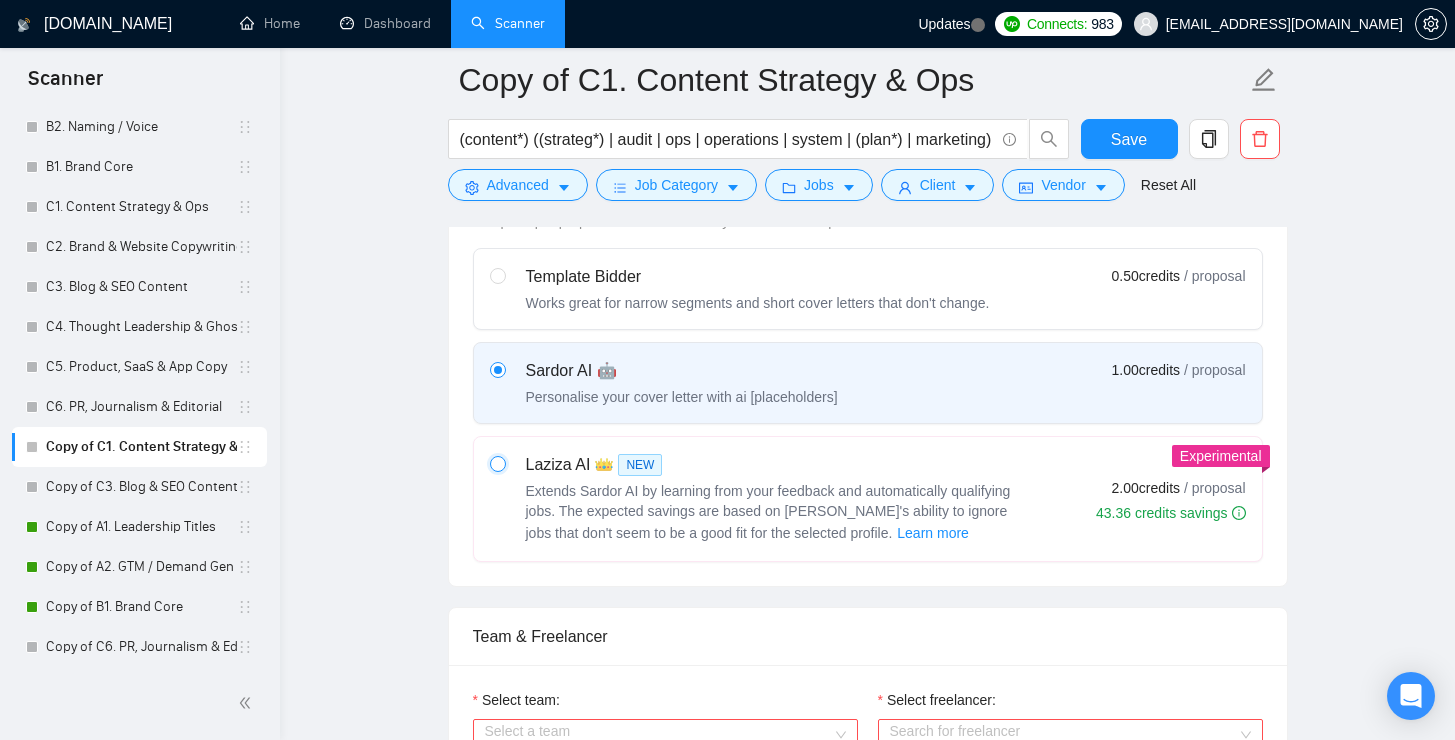 click at bounding box center (497, 463) 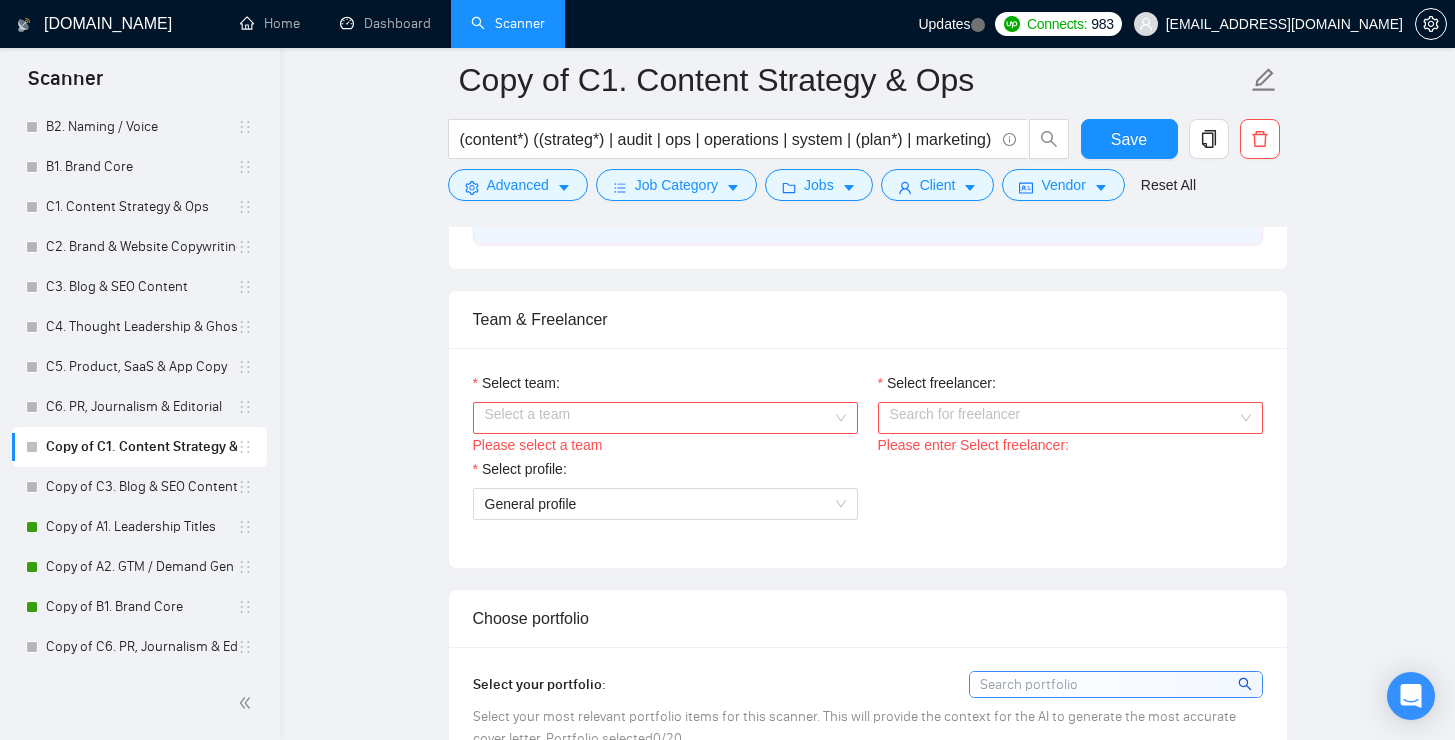 scroll, scrollTop: 901, scrollLeft: 0, axis: vertical 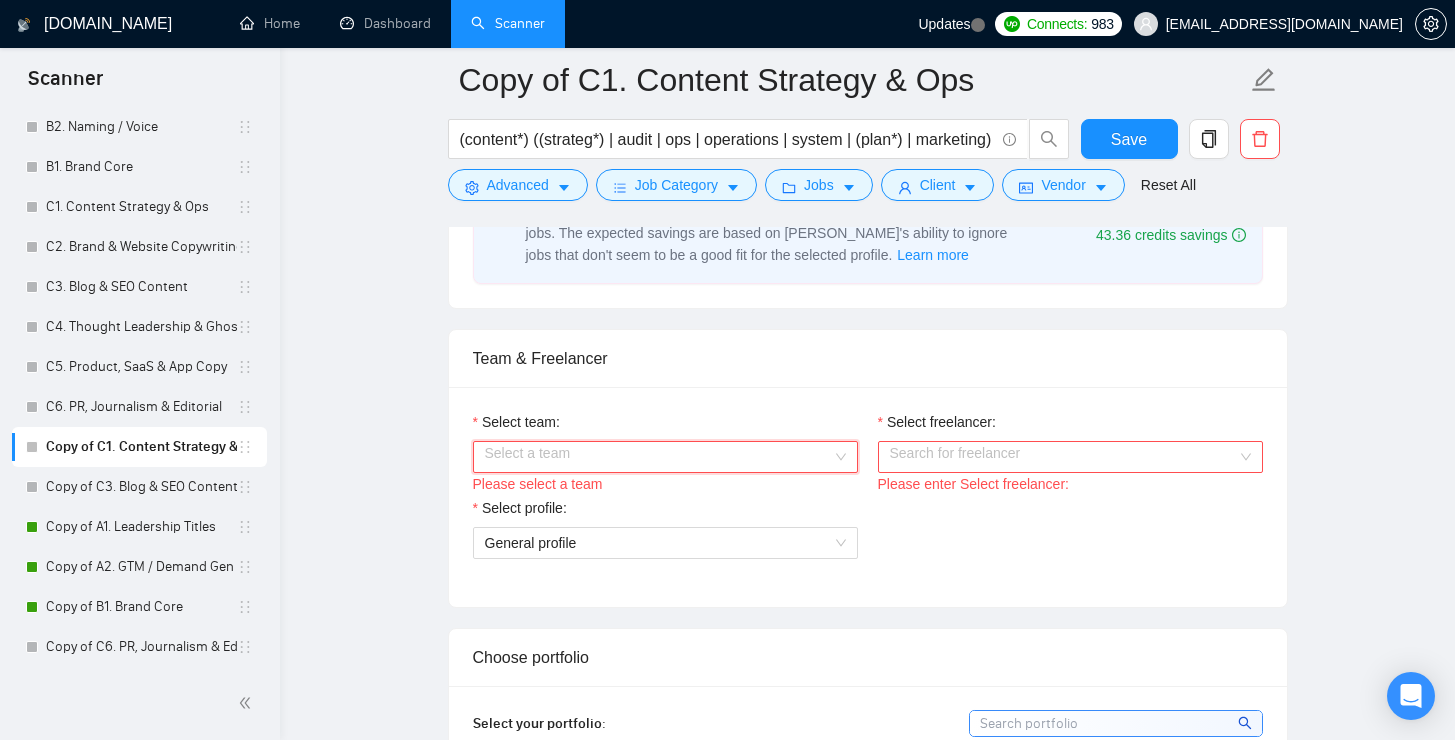 click on "Select team:" at bounding box center (658, 457) 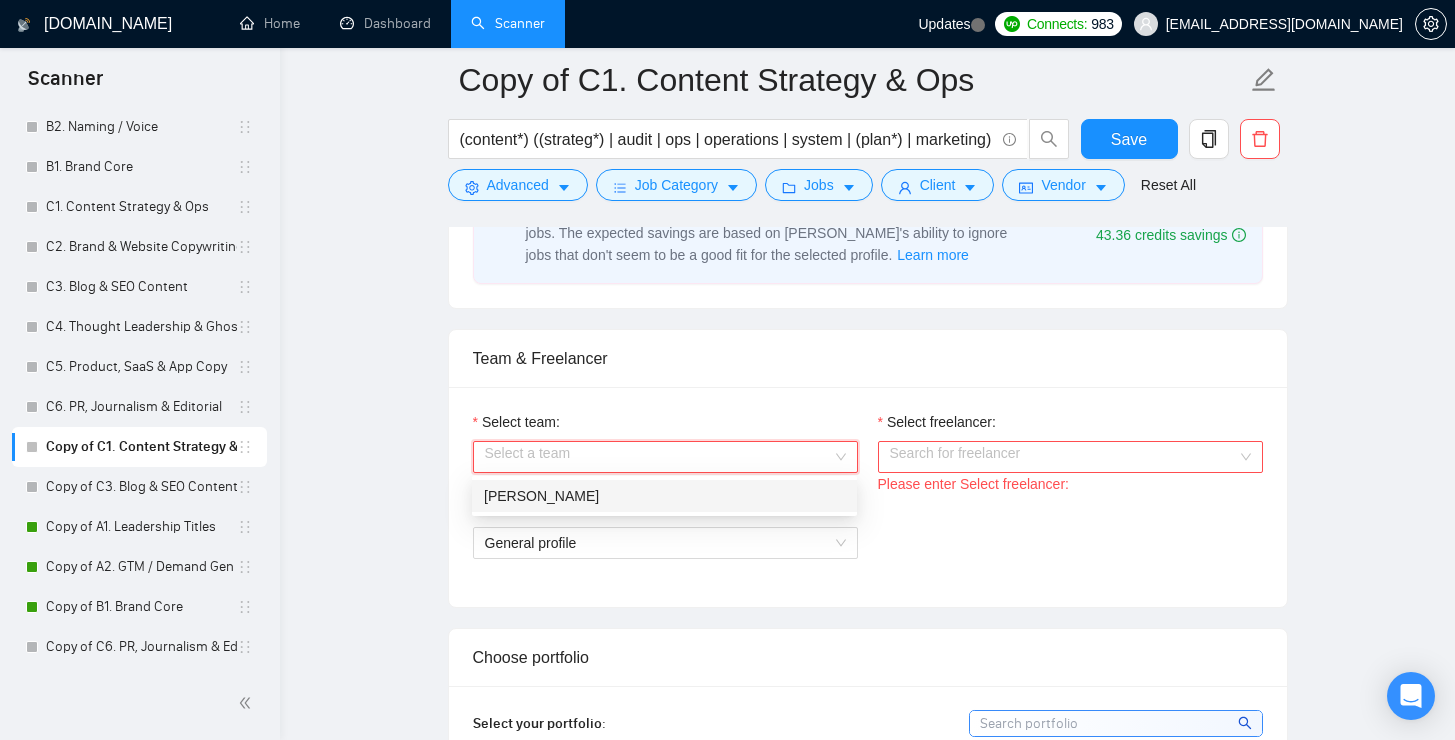 click on "[PERSON_NAME]" at bounding box center (664, 496) 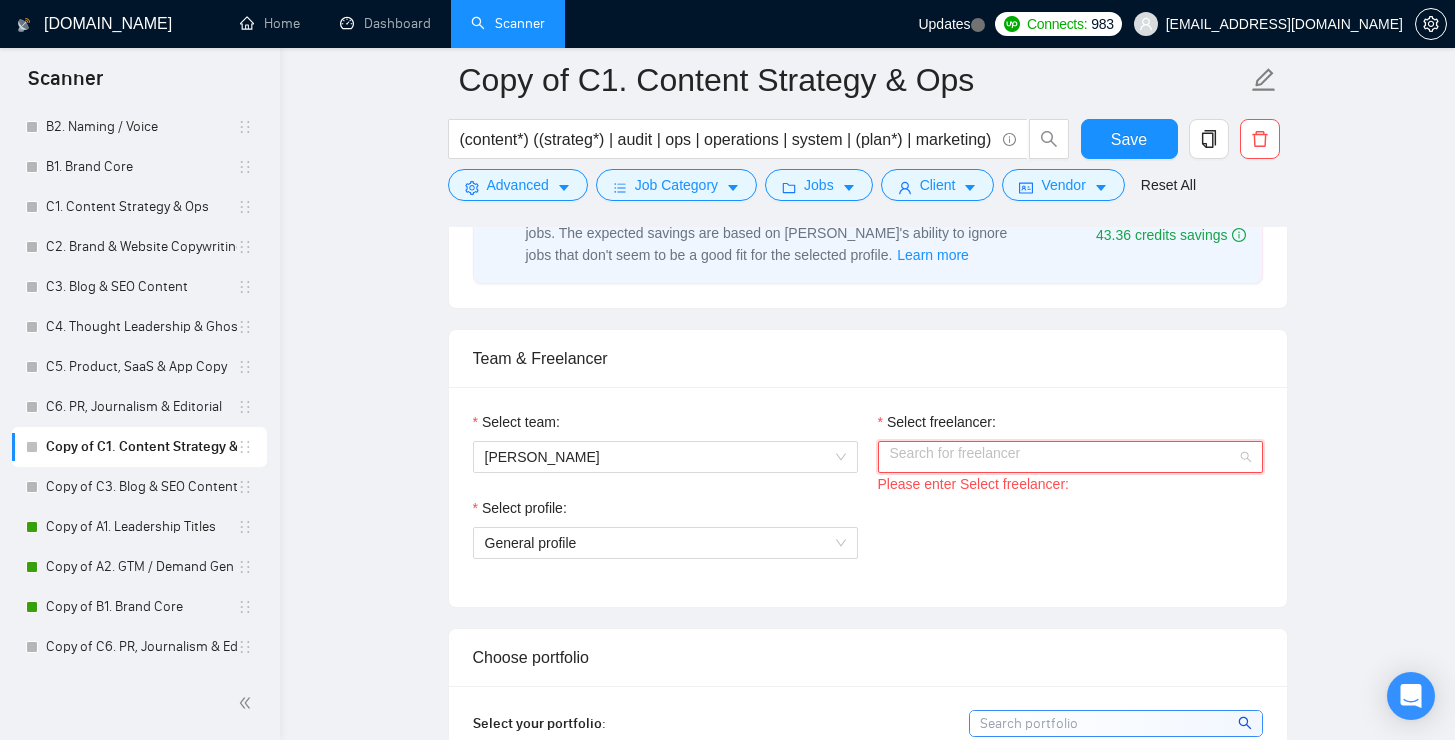 click on "Select freelancer:" at bounding box center [1063, 457] 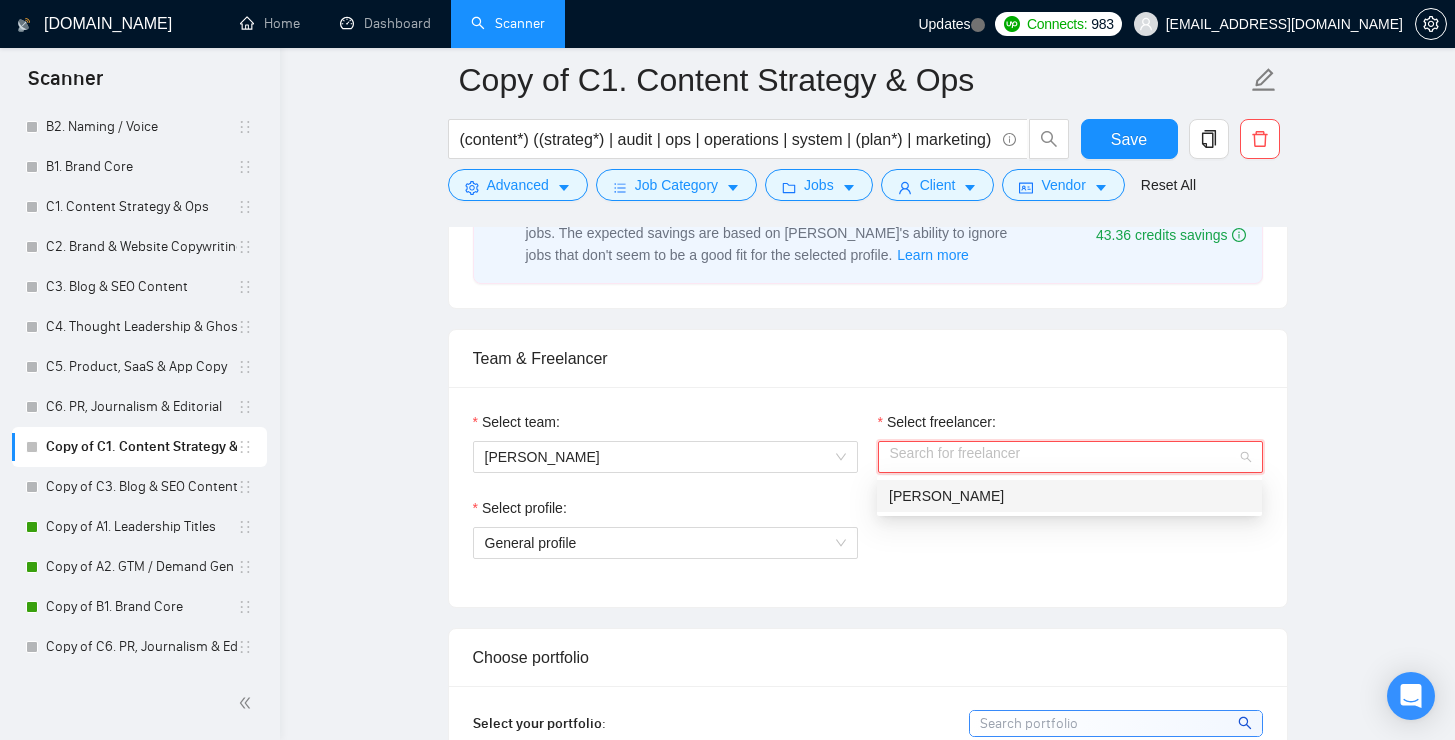 click on "[PERSON_NAME]" at bounding box center [1069, 496] 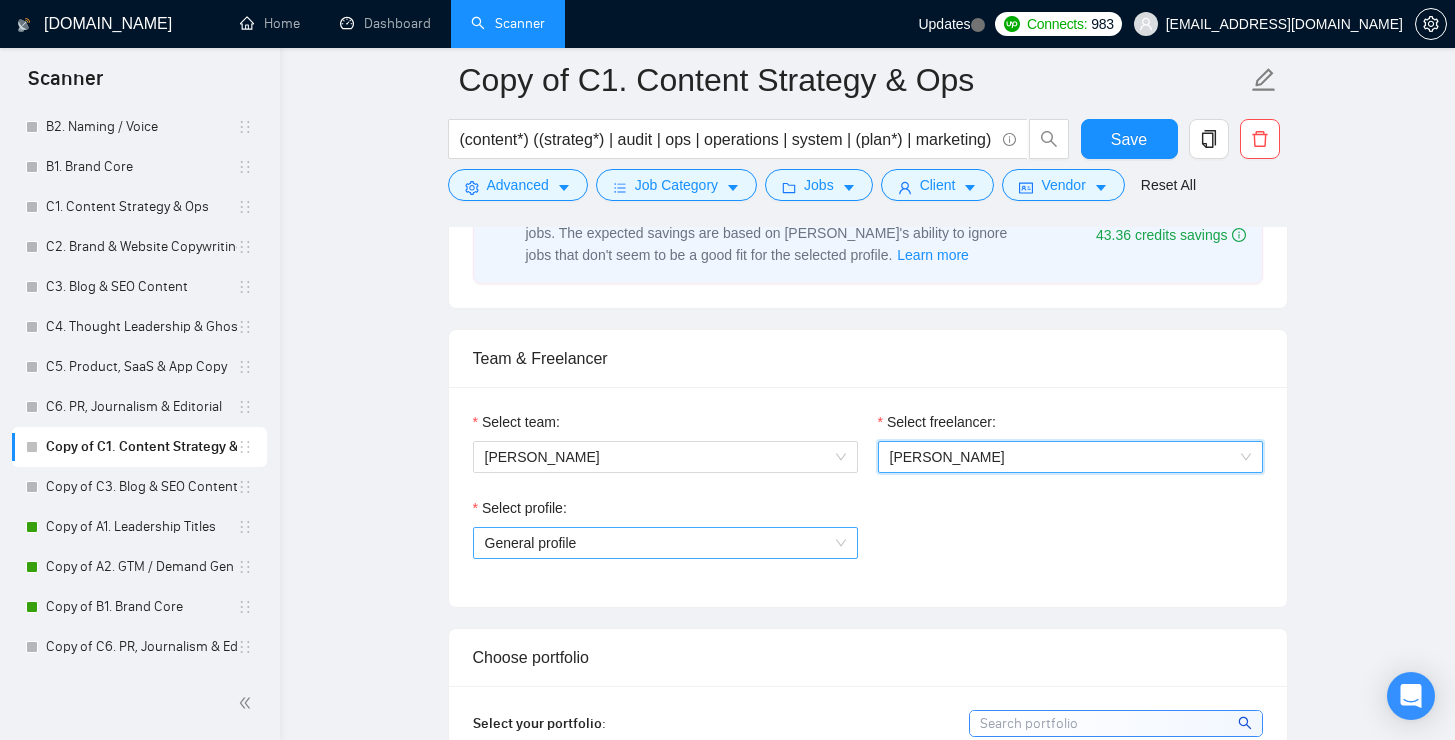 click on "General profile" at bounding box center [665, 543] 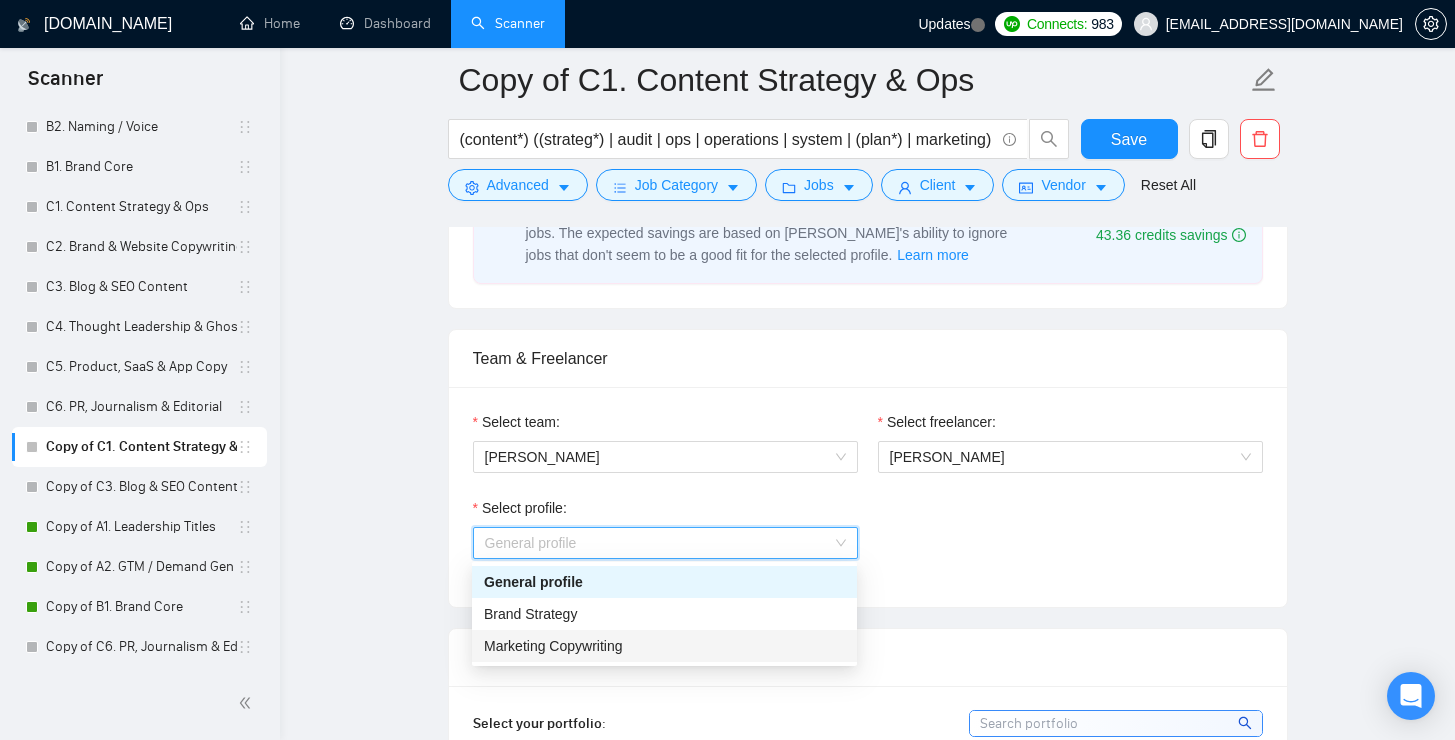 click on "Marketing Copywriting" at bounding box center [664, 646] 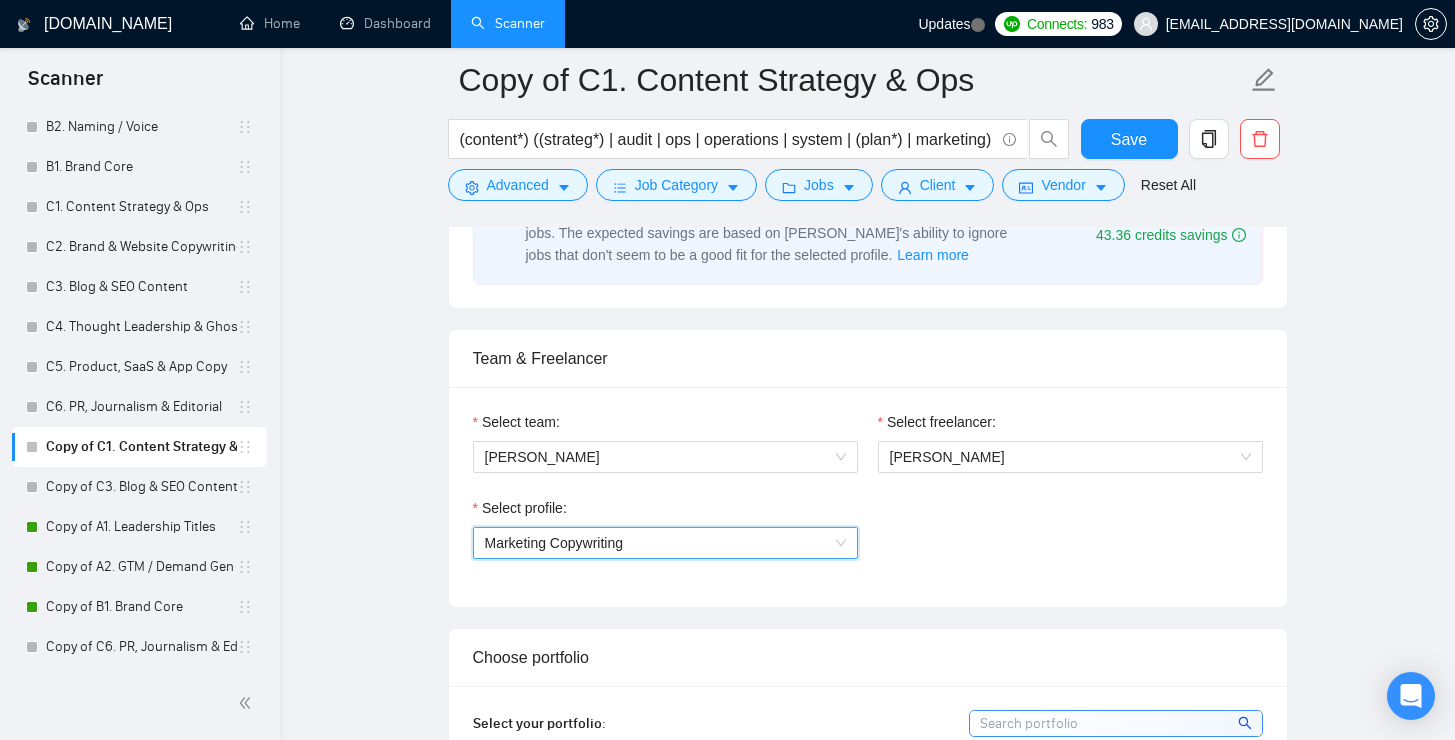scroll, scrollTop: 1259, scrollLeft: 0, axis: vertical 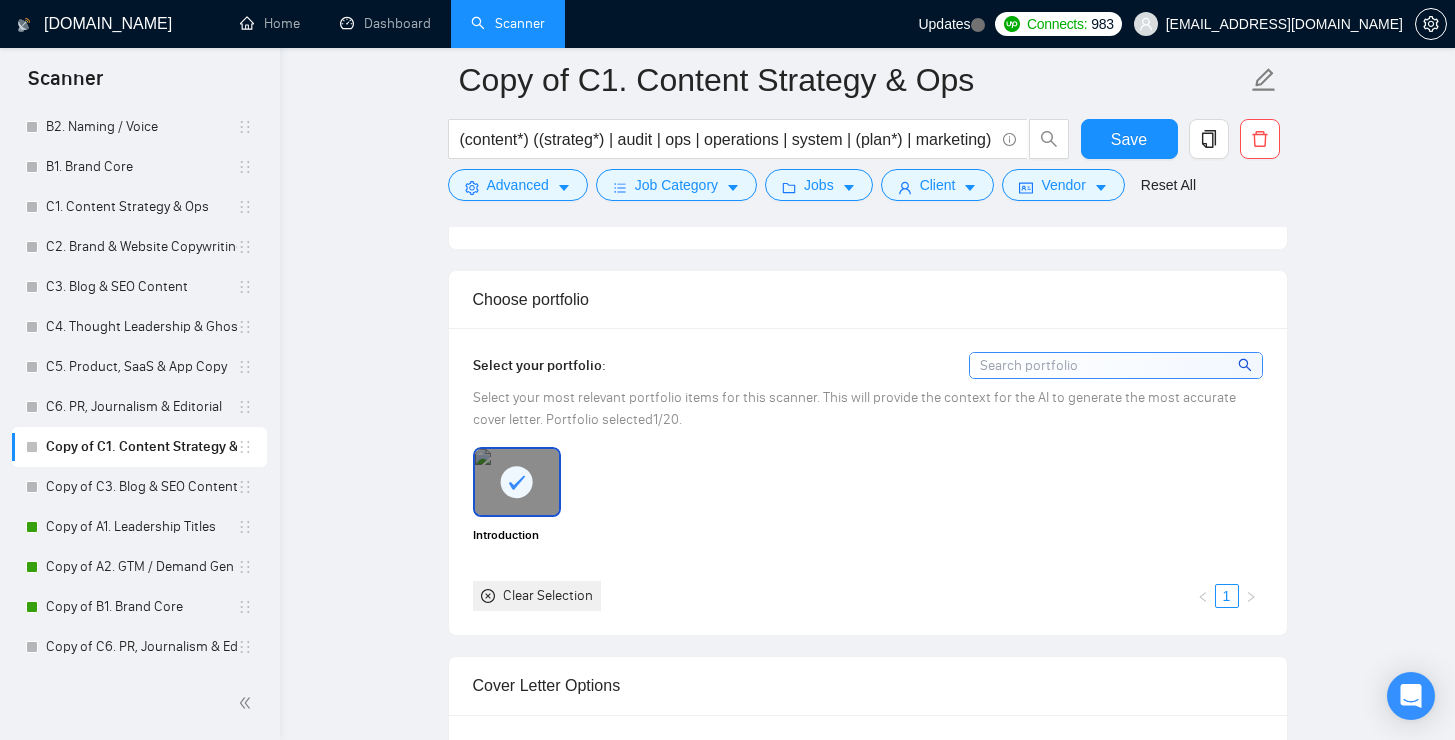 click at bounding box center [1116, 365] 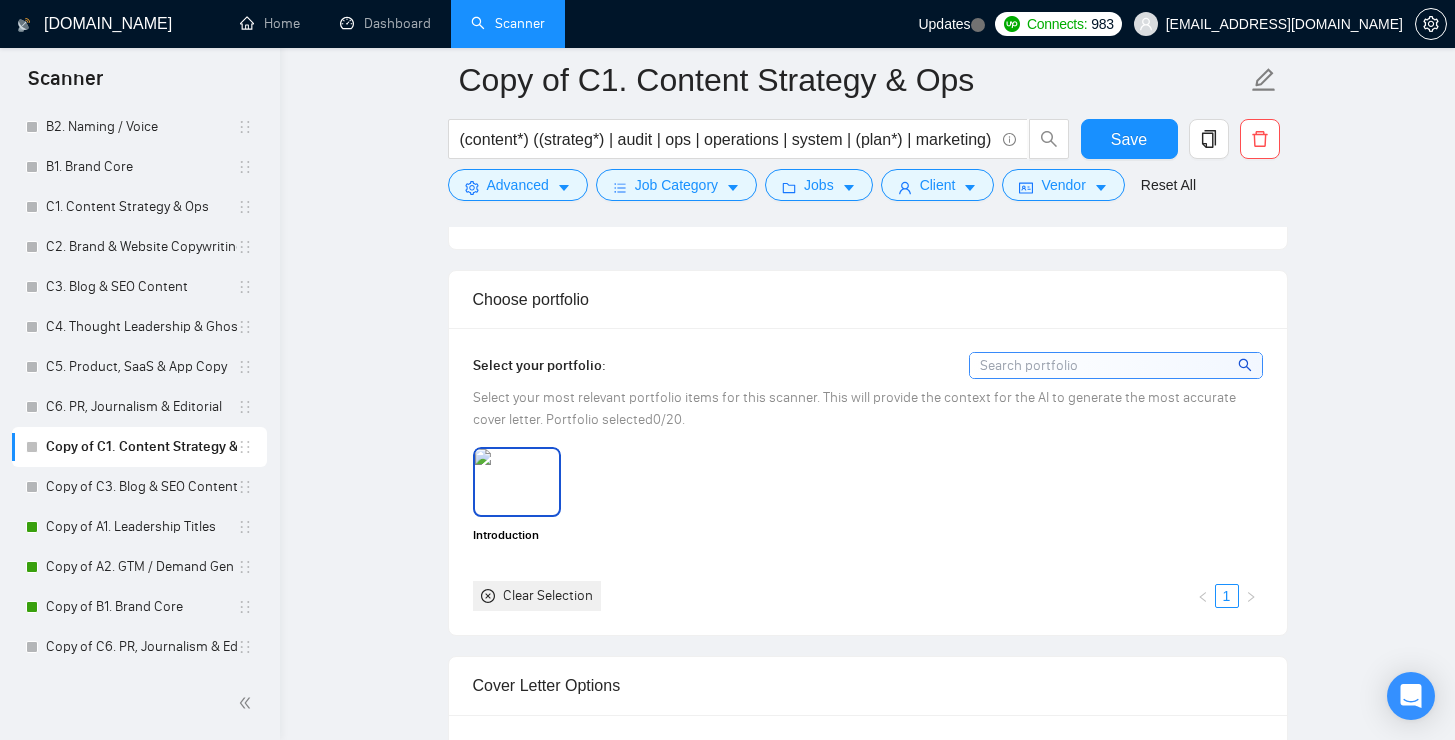 click at bounding box center (517, 482) 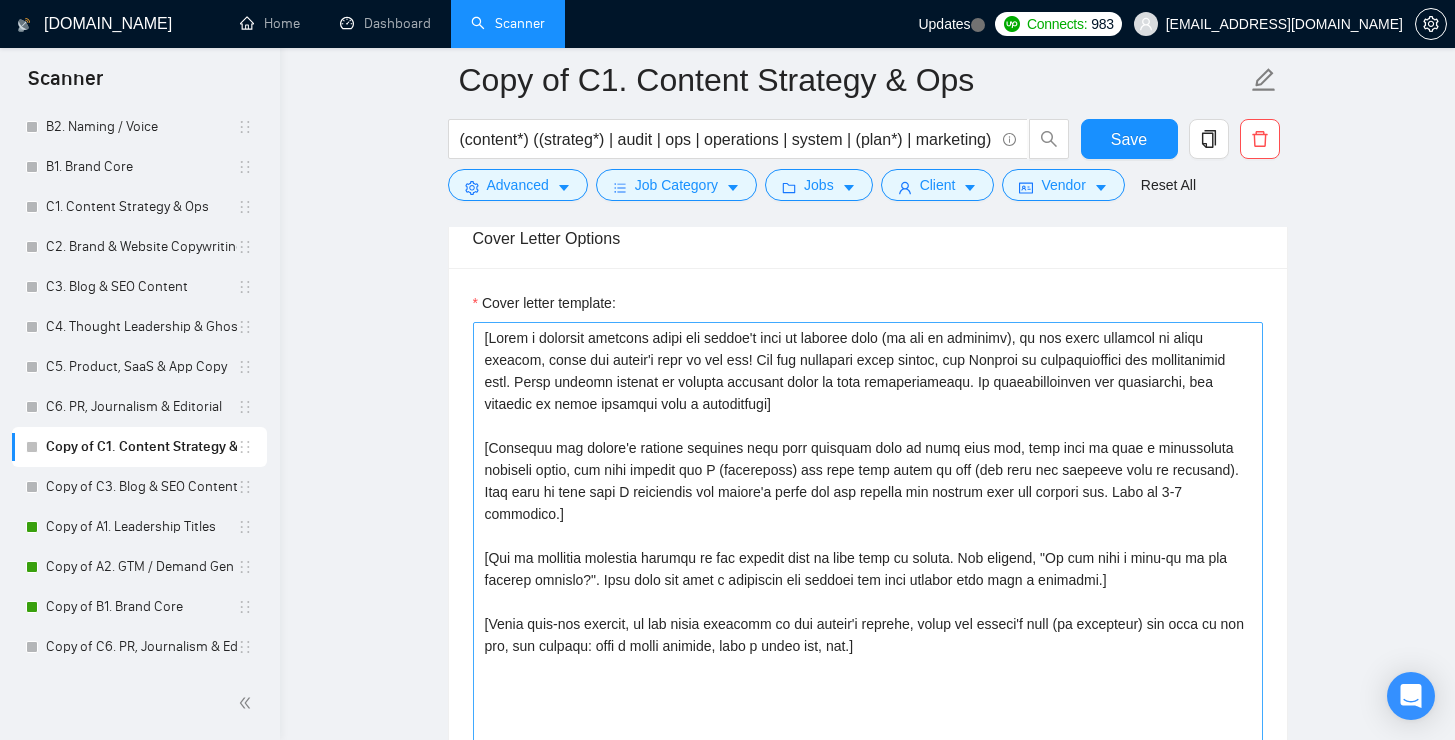 scroll, scrollTop: 1719, scrollLeft: 0, axis: vertical 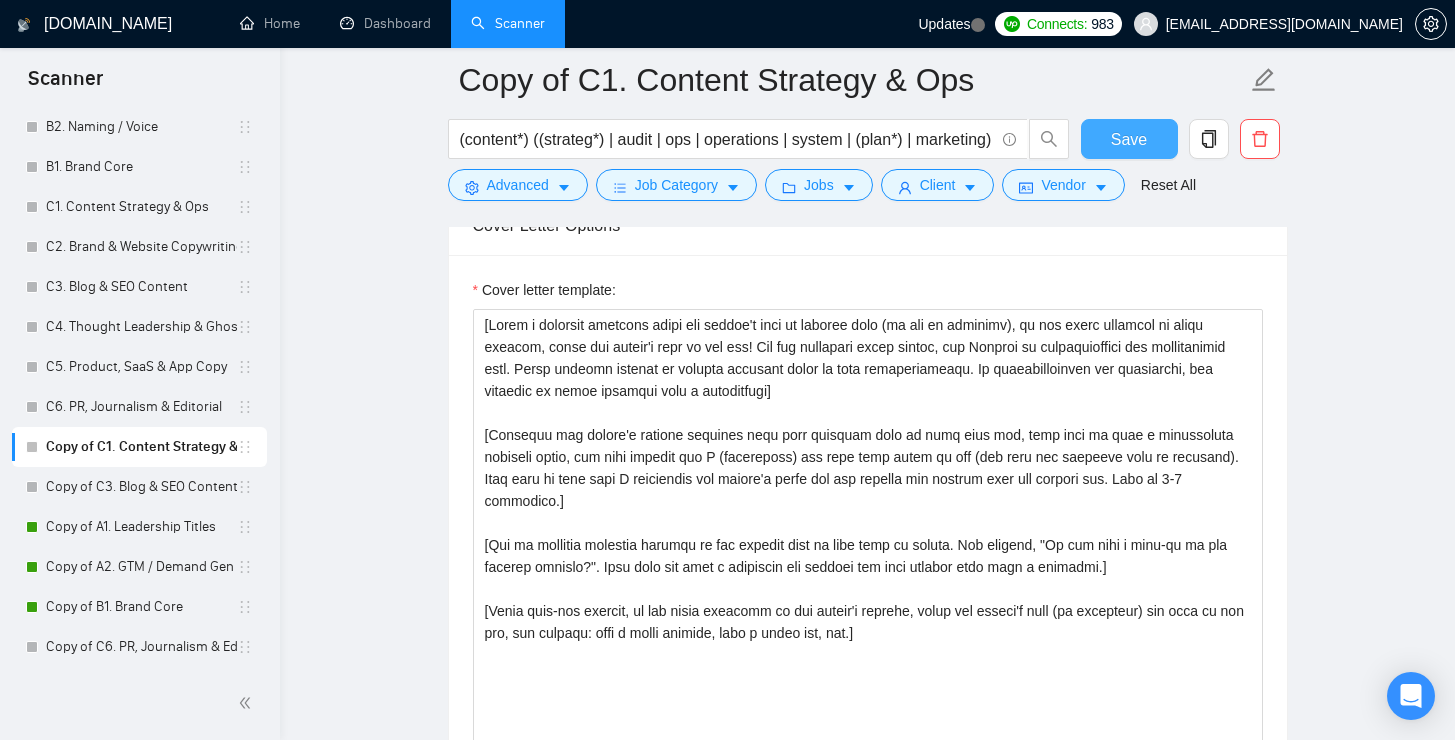 click on "Save" at bounding box center [1129, 139] 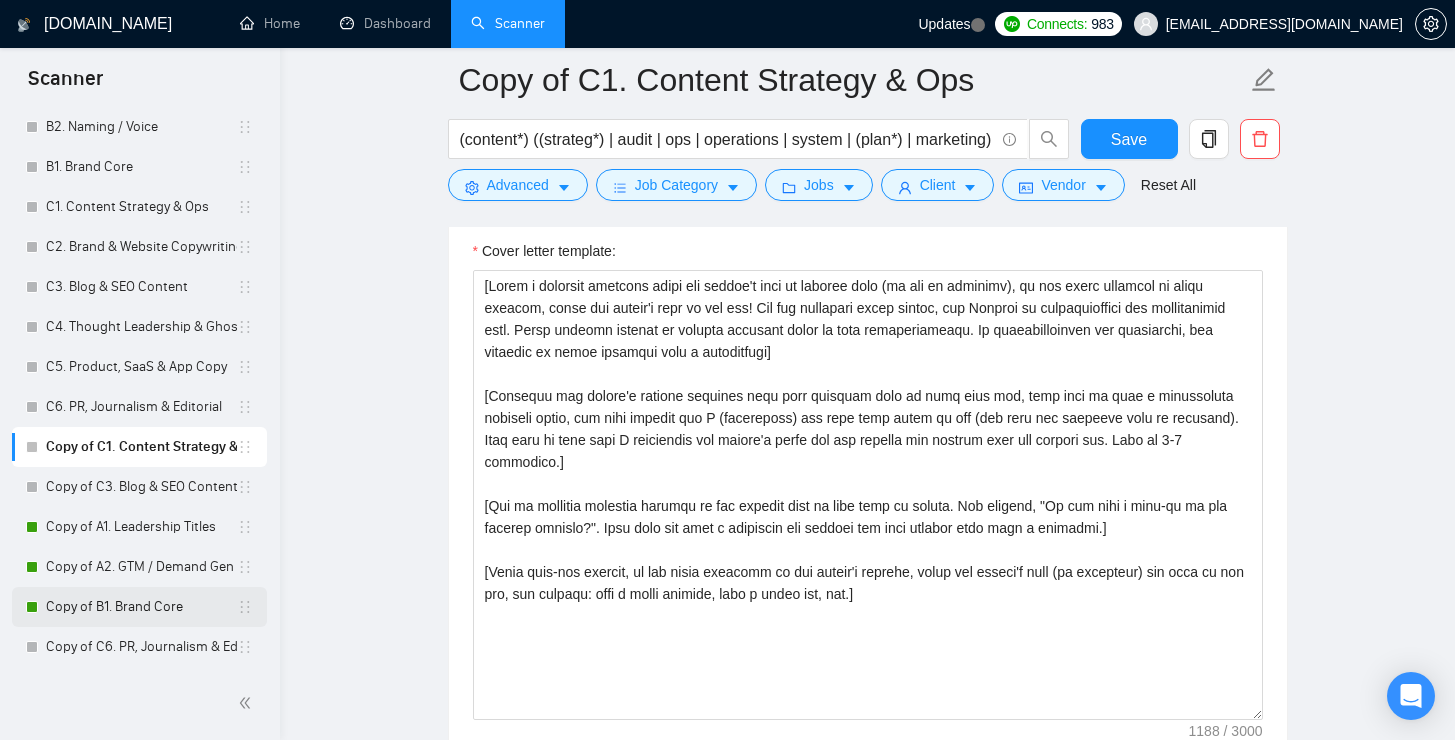 click on "Copy of B1. Brand Core" at bounding box center [141, 607] 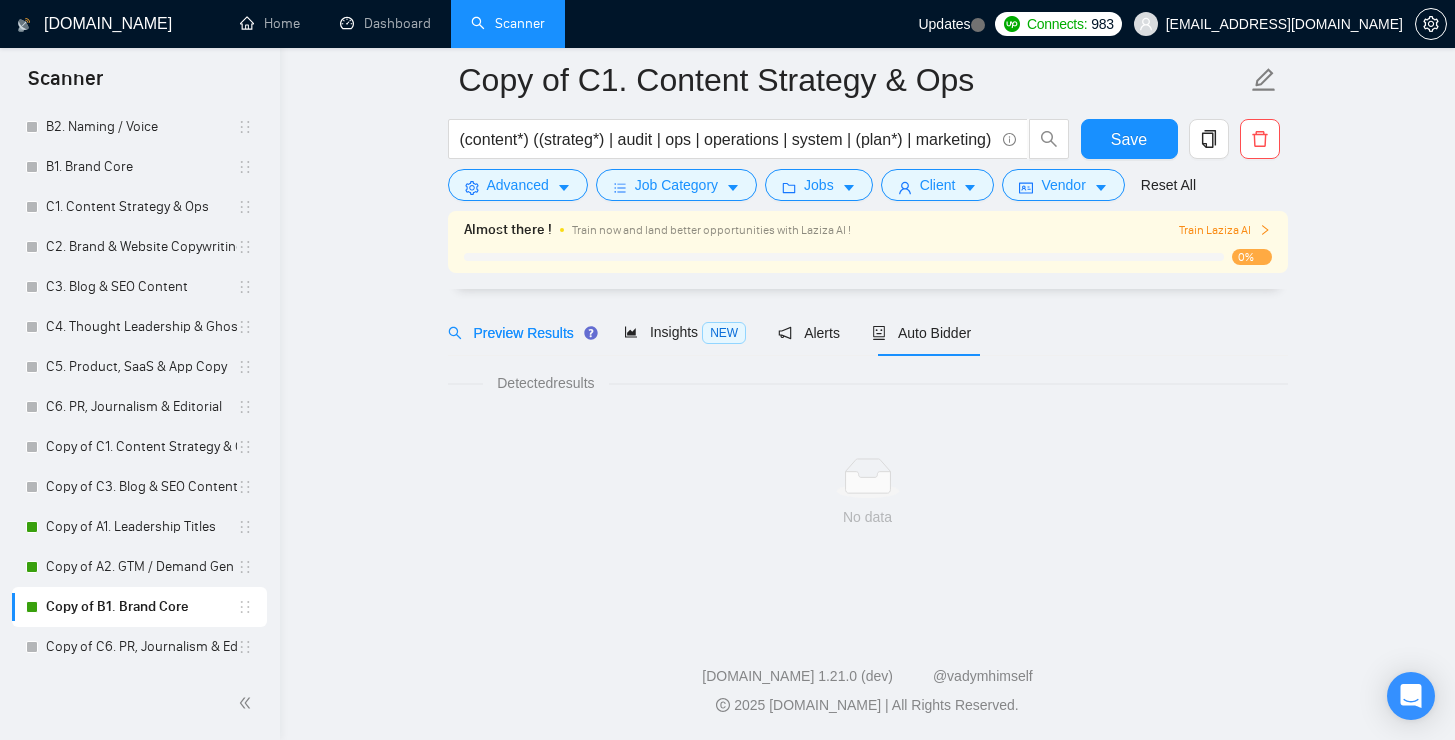 scroll, scrollTop: 0, scrollLeft: 0, axis: both 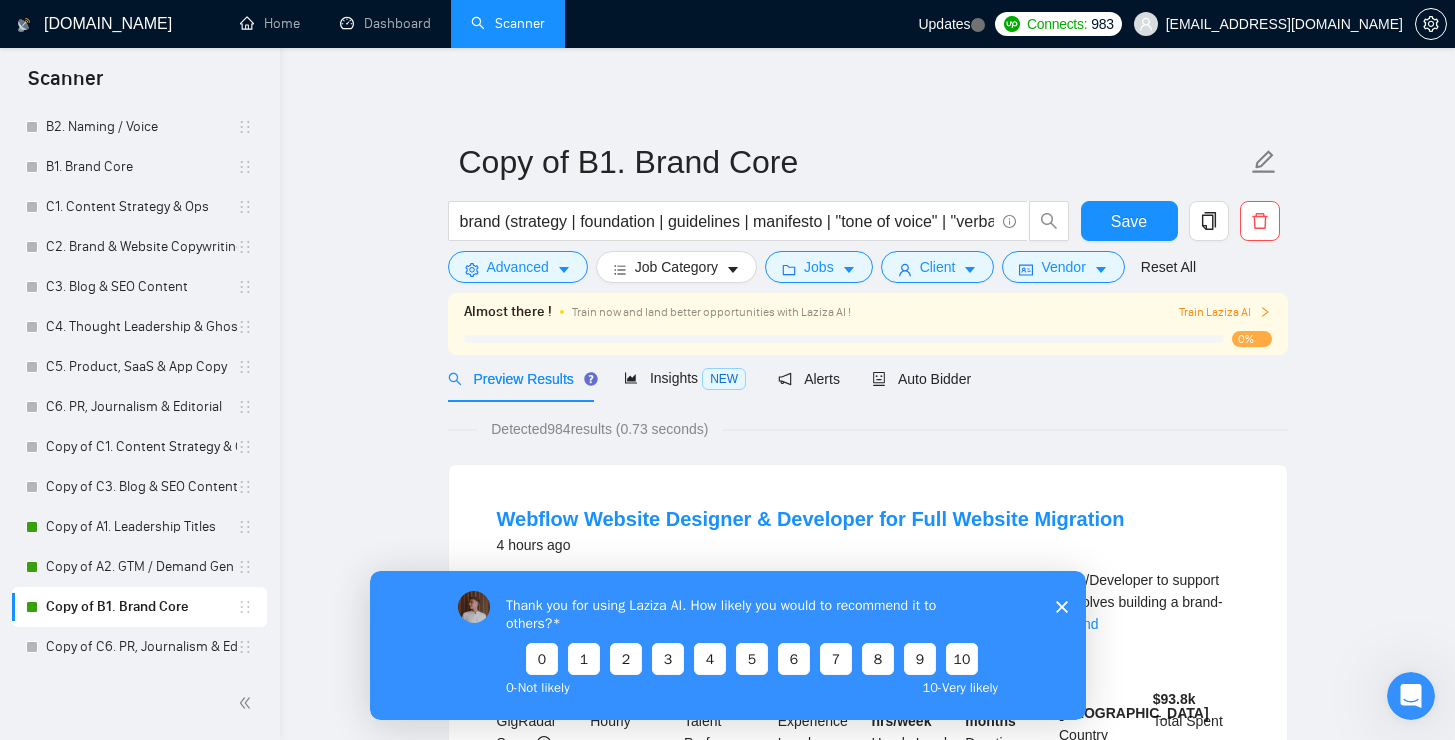 click 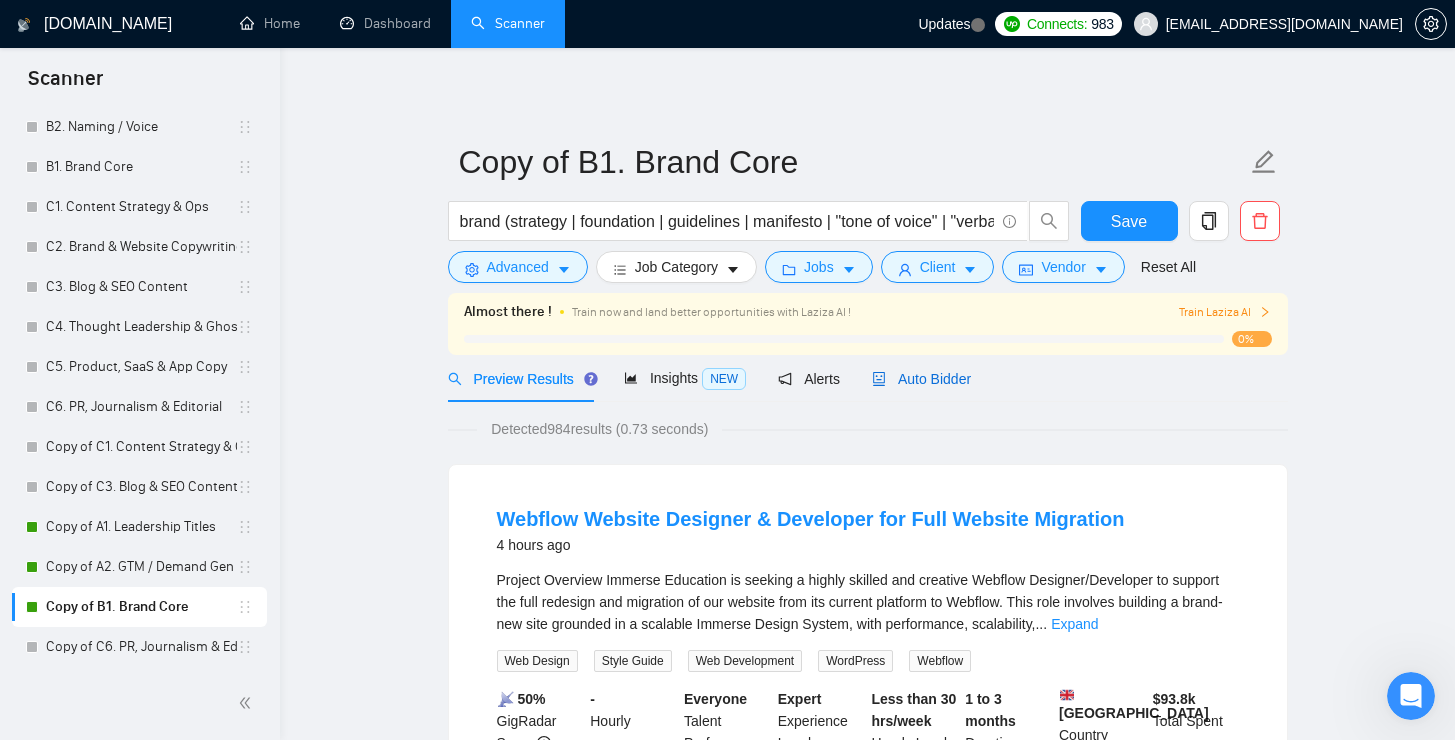 click on "Auto Bidder" at bounding box center (921, 379) 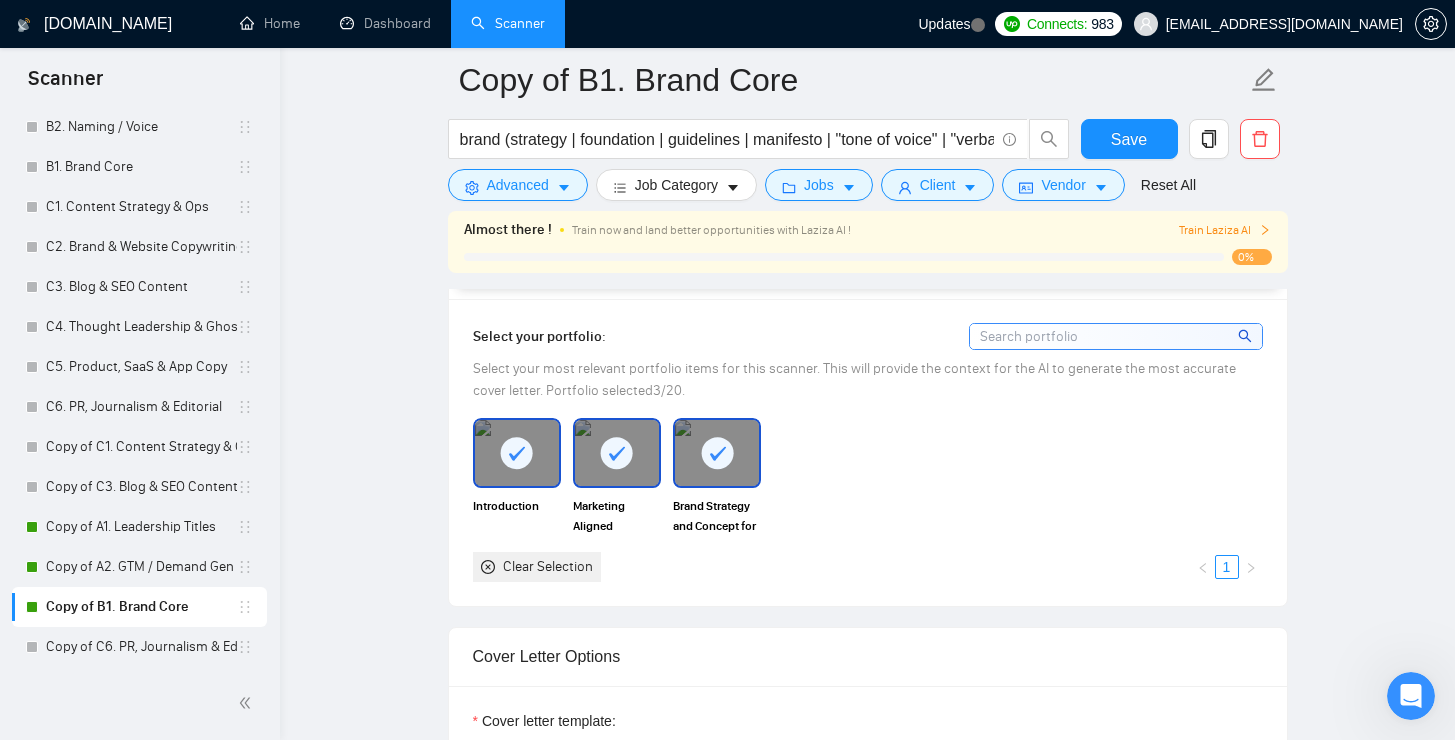 scroll, scrollTop: 1670, scrollLeft: 0, axis: vertical 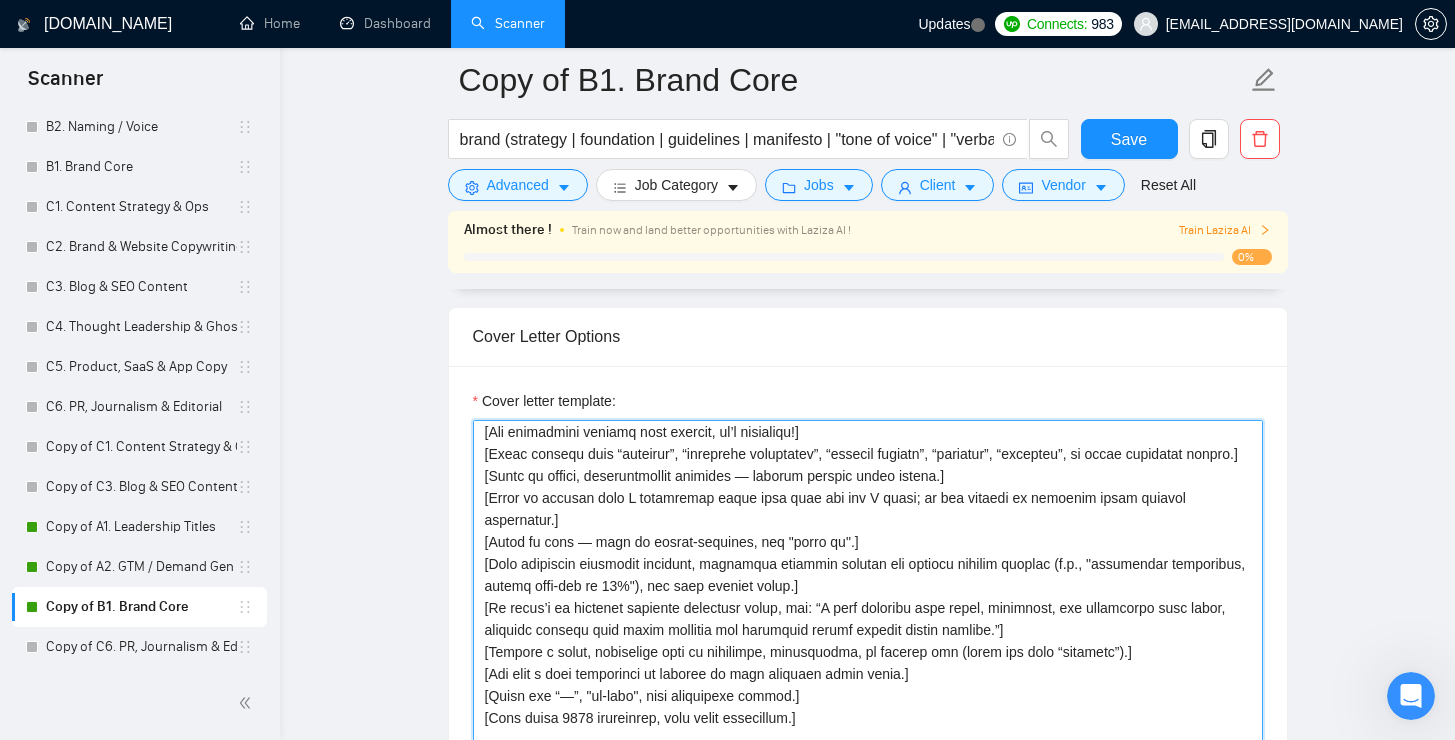 click on "Cover letter template:" at bounding box center (868, 645) 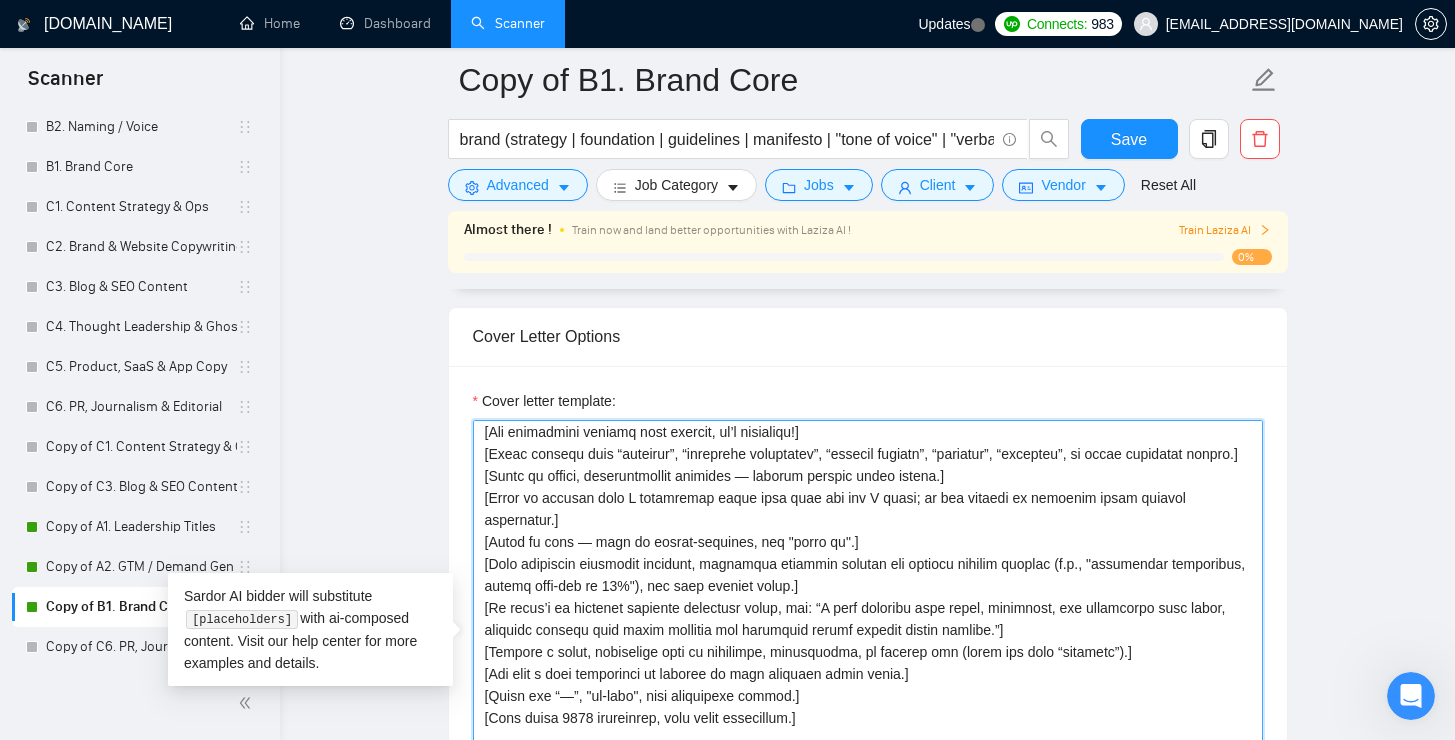 click on "Cover letter template:" at bounding box center (868, 645) 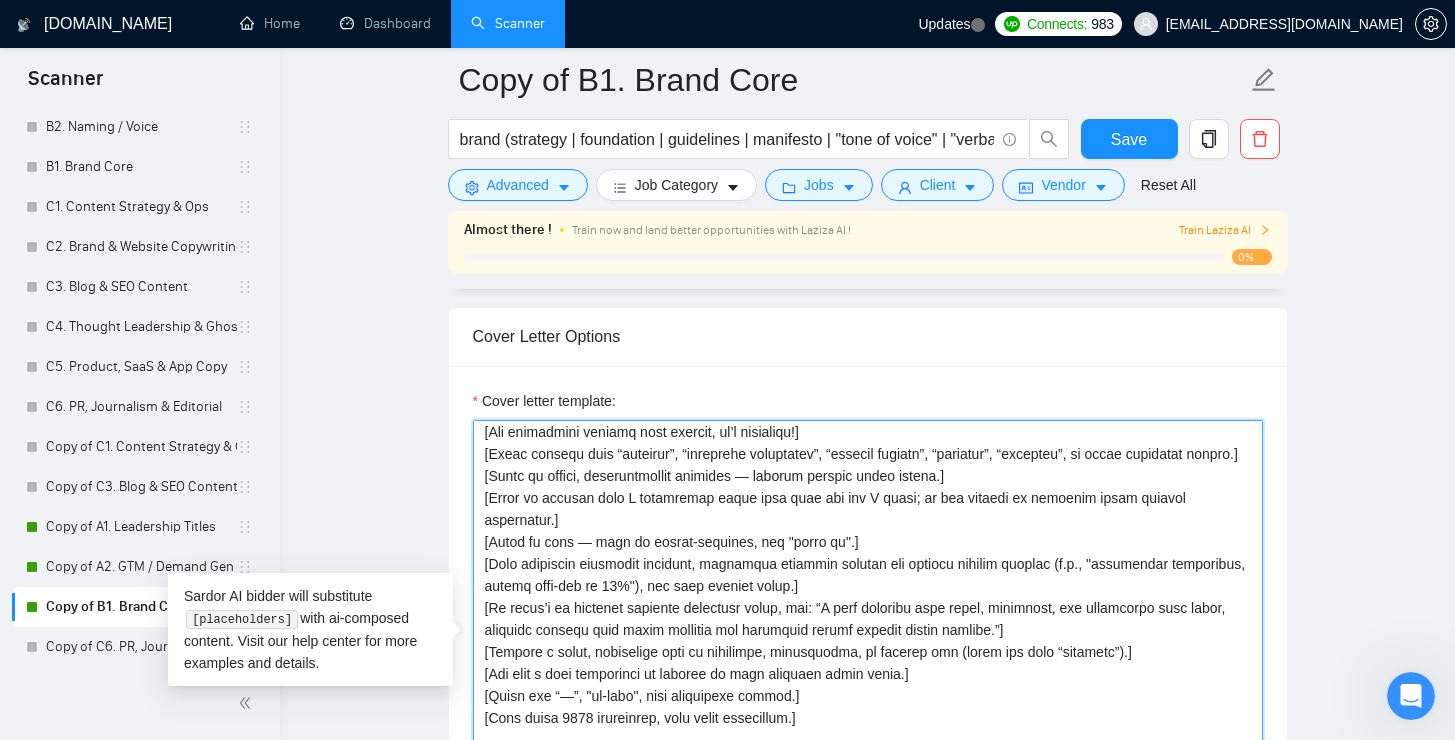 scroll, scrollTop: 1, scrollLeft: 0, axis: vertical 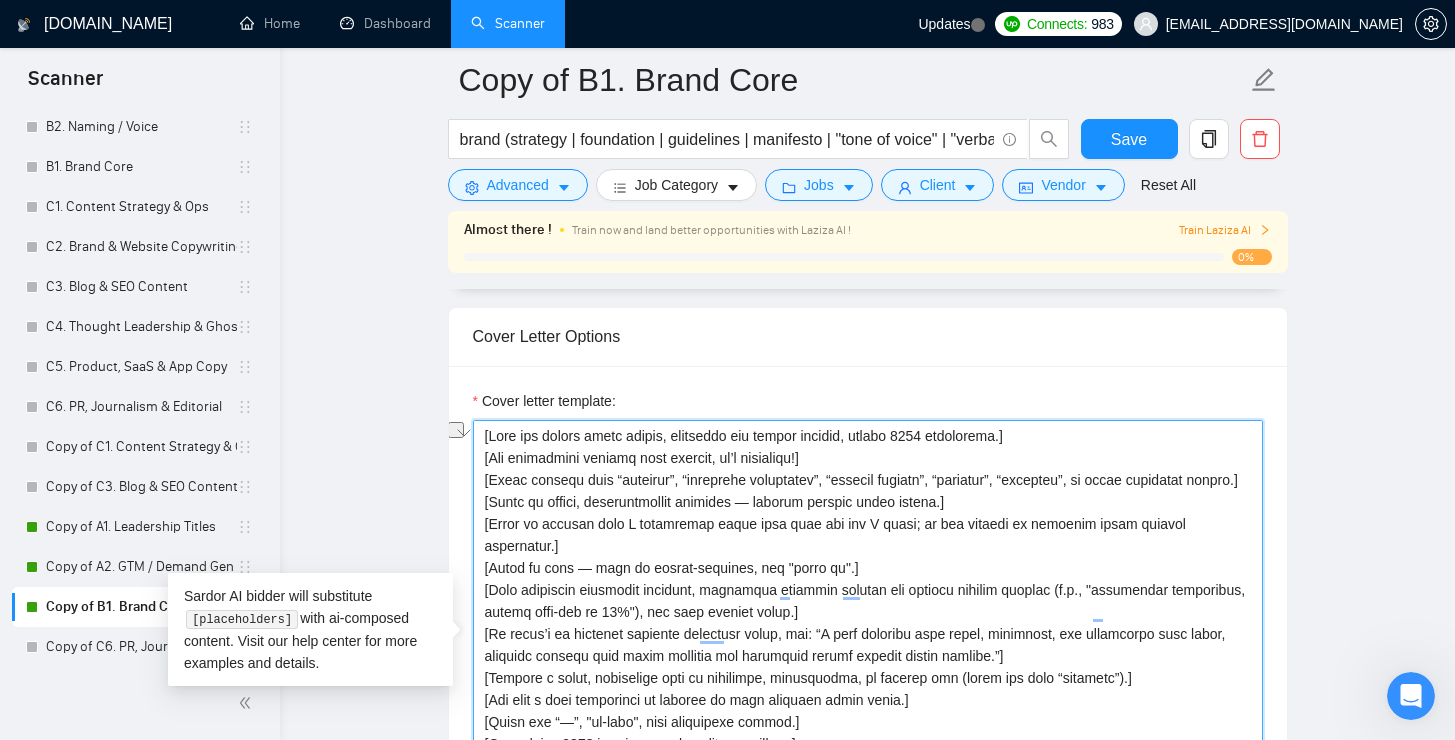click on "Cover letter template:" at bounding box center [868, 645] 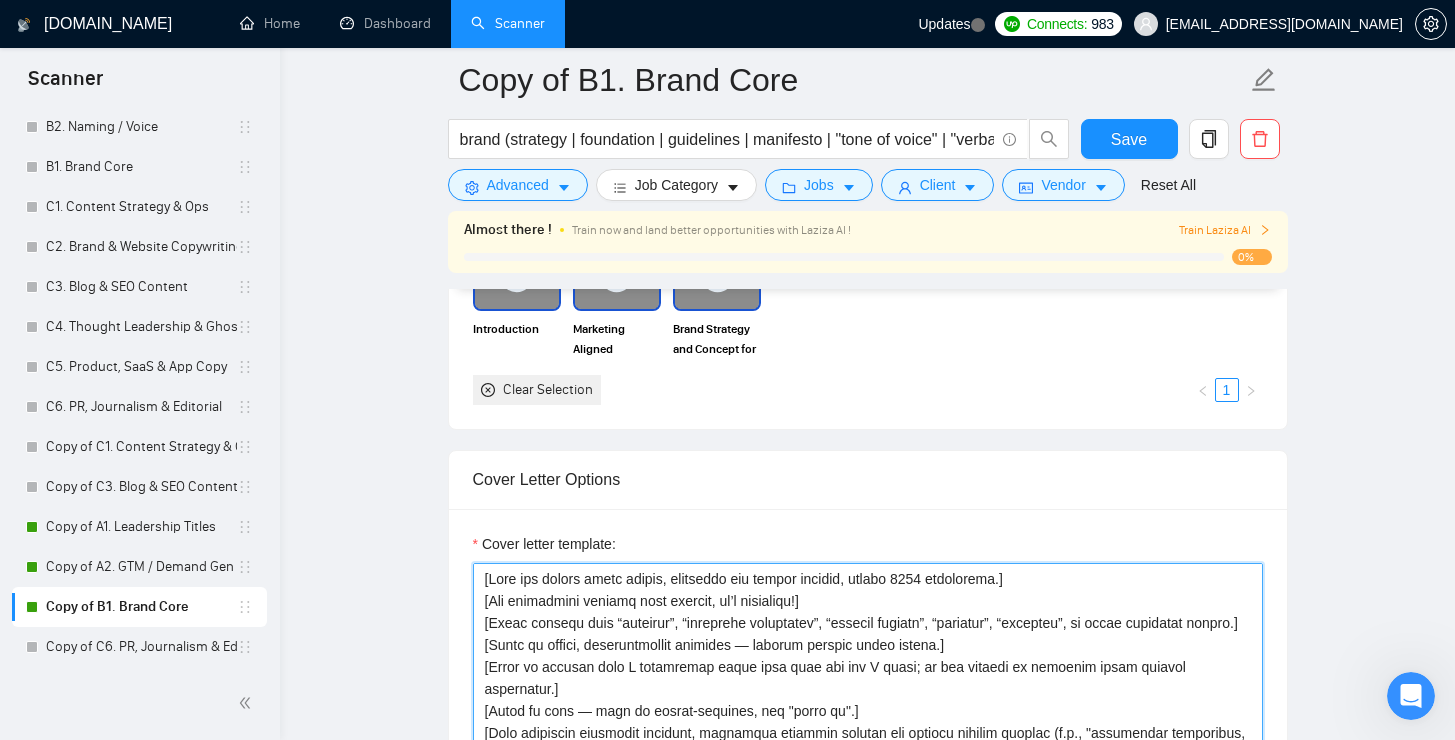 scroll, scrollTop: 1749, scrollLeft: 0, axis: vertical 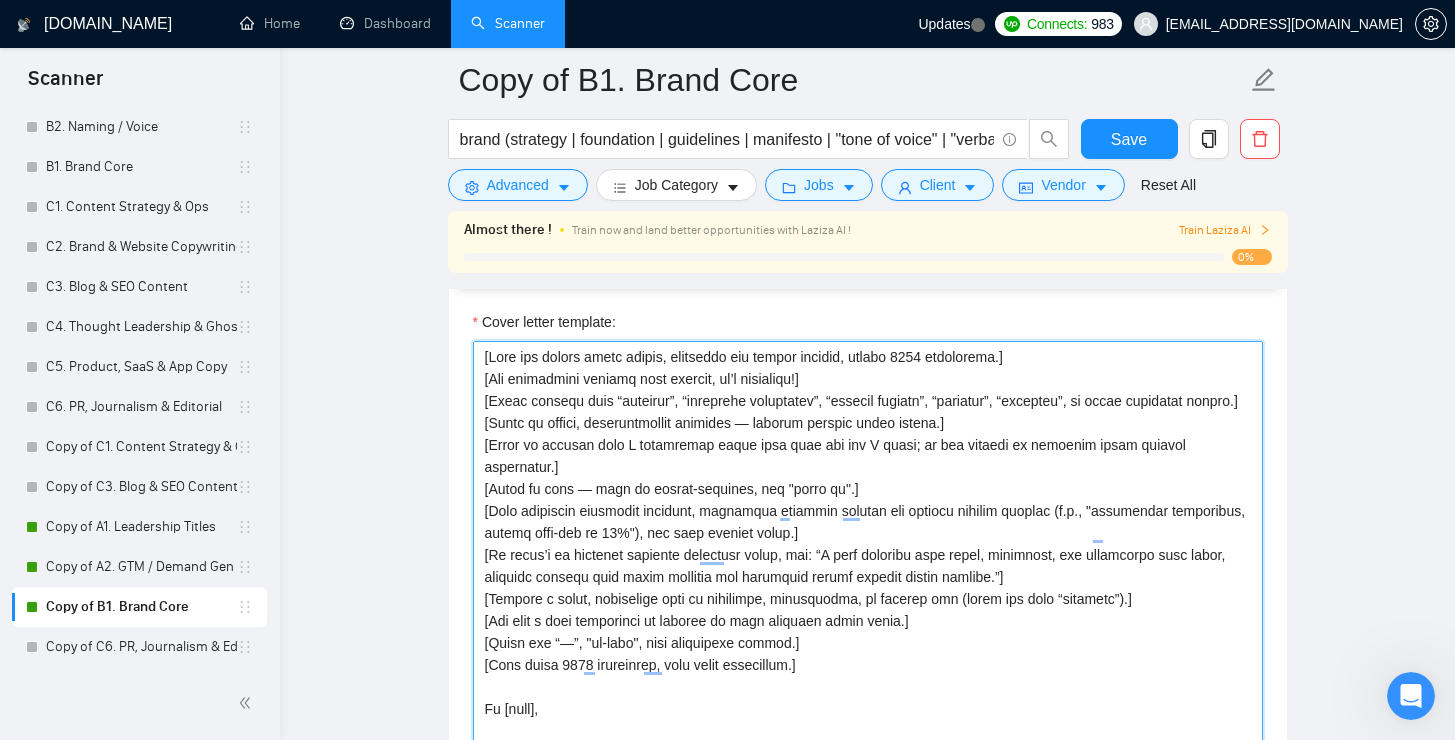 click on "Cover letter template:" at bounding box center [868, 566] 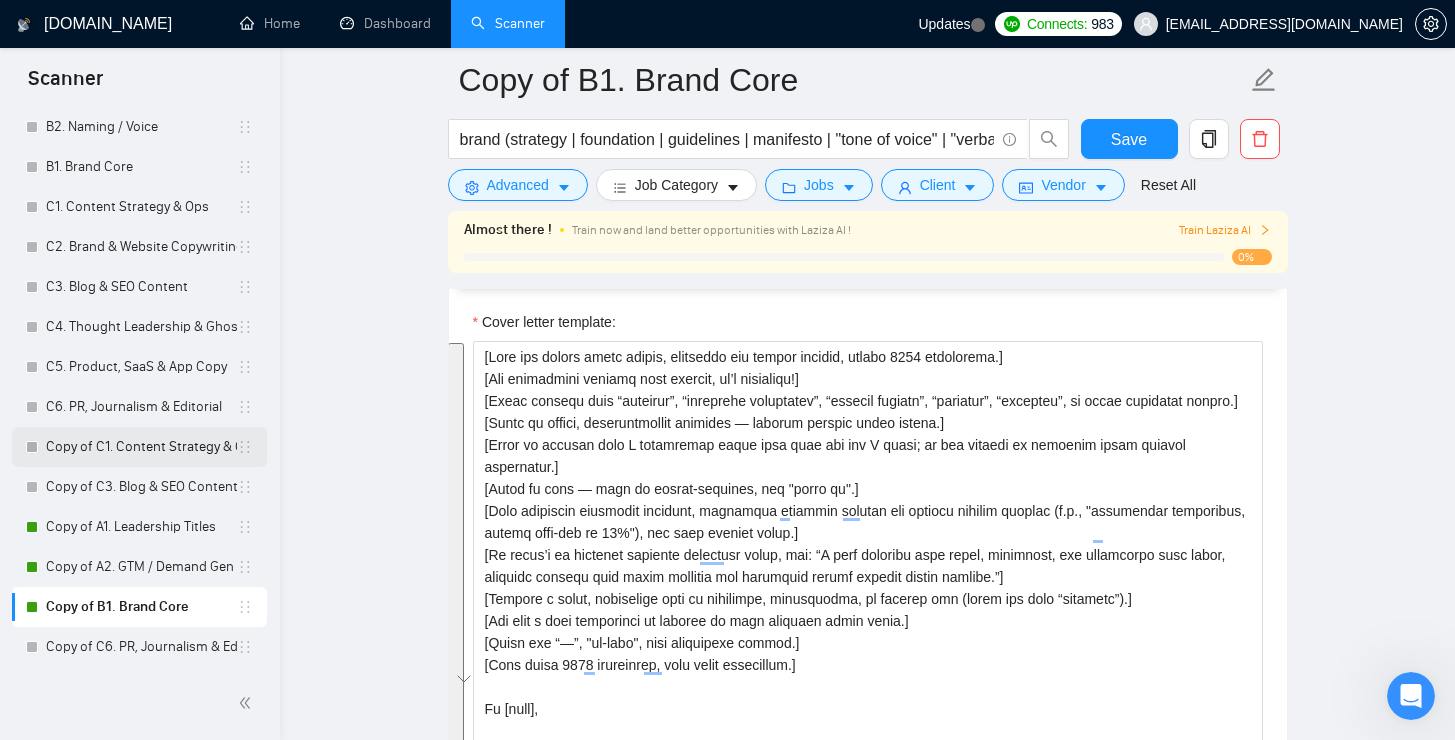 click on "Copy of C1. Content Strategy & Ops" at bounding box center [141, 447] 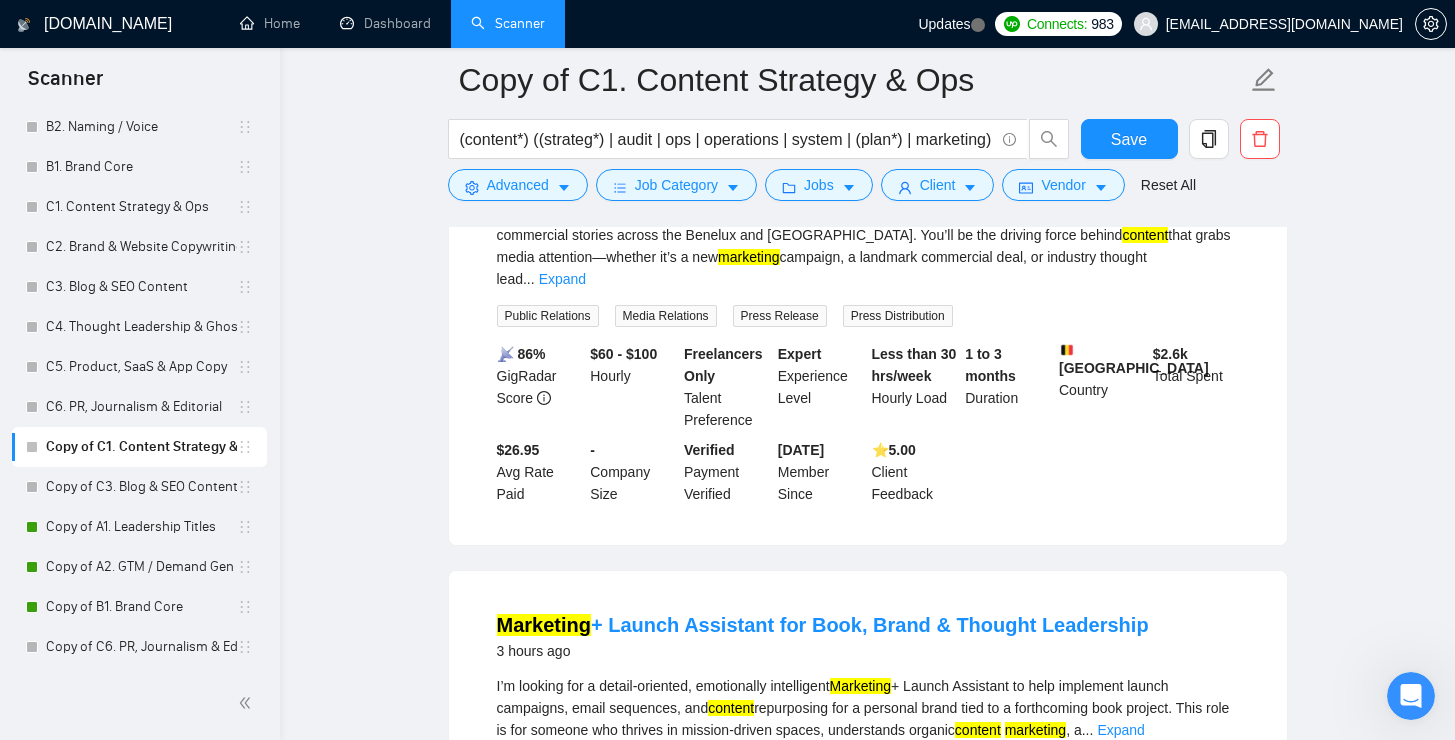 scroll, scrollTop: 12, scrollLeft: 0, axis: vertical 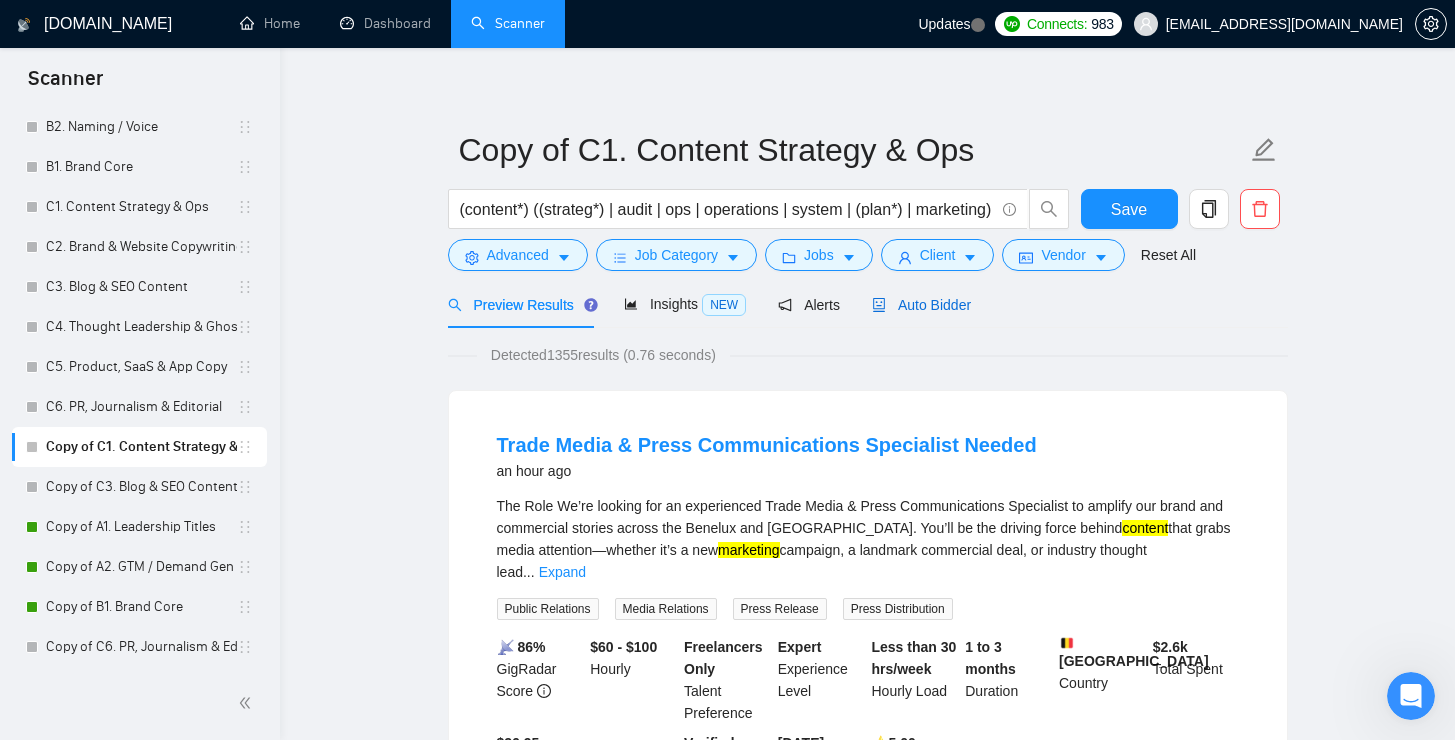 click on "Auto Bidder" at bounding box center [921, 305] 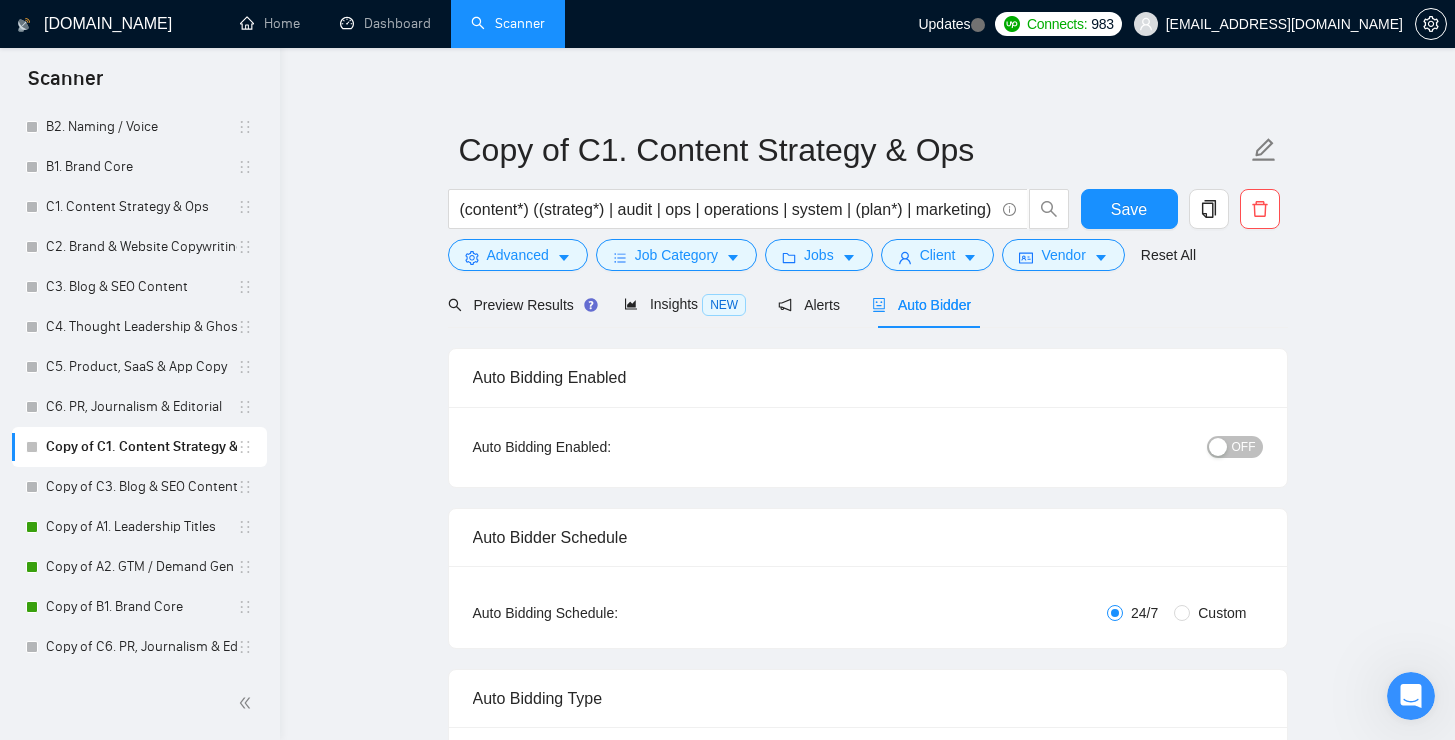type 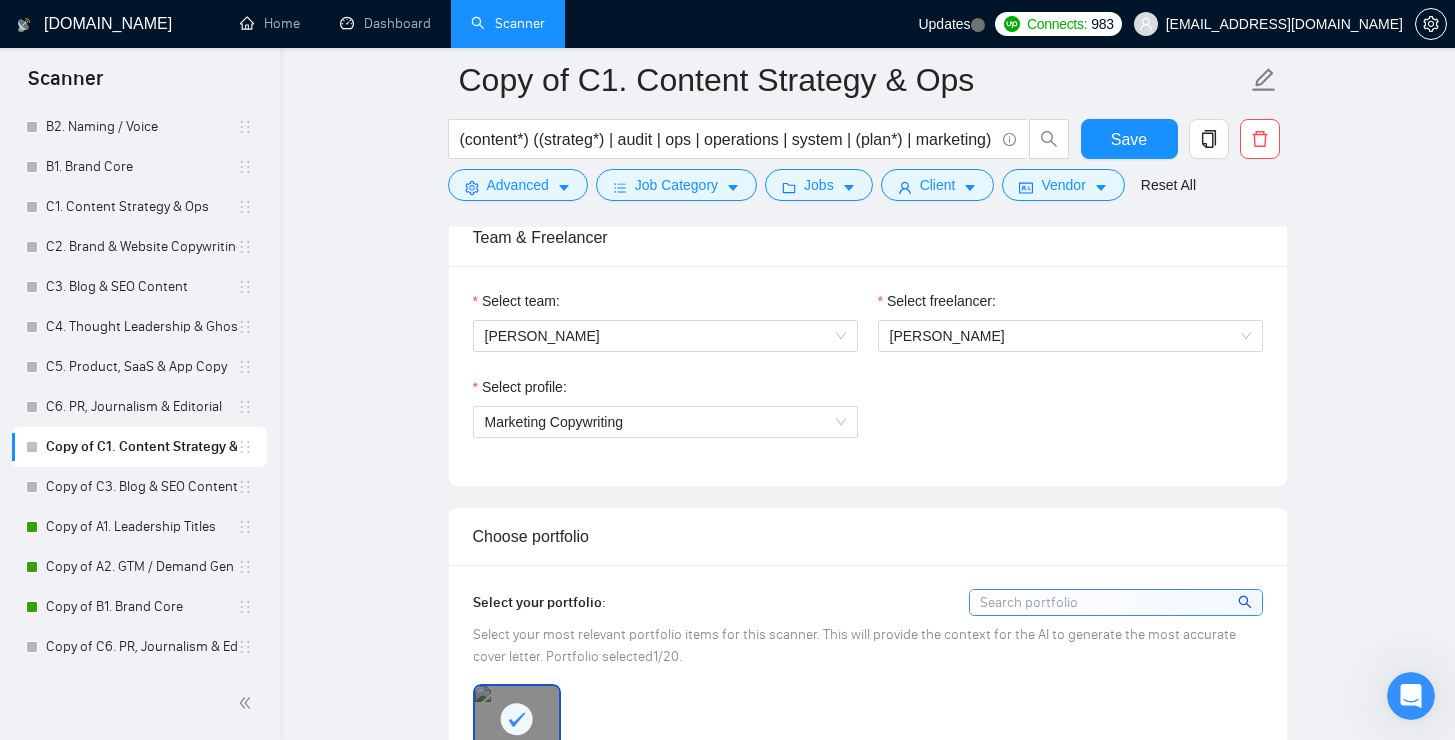 scroll, scrollTop: 1560, scrollLeft: 0, axis: vertical 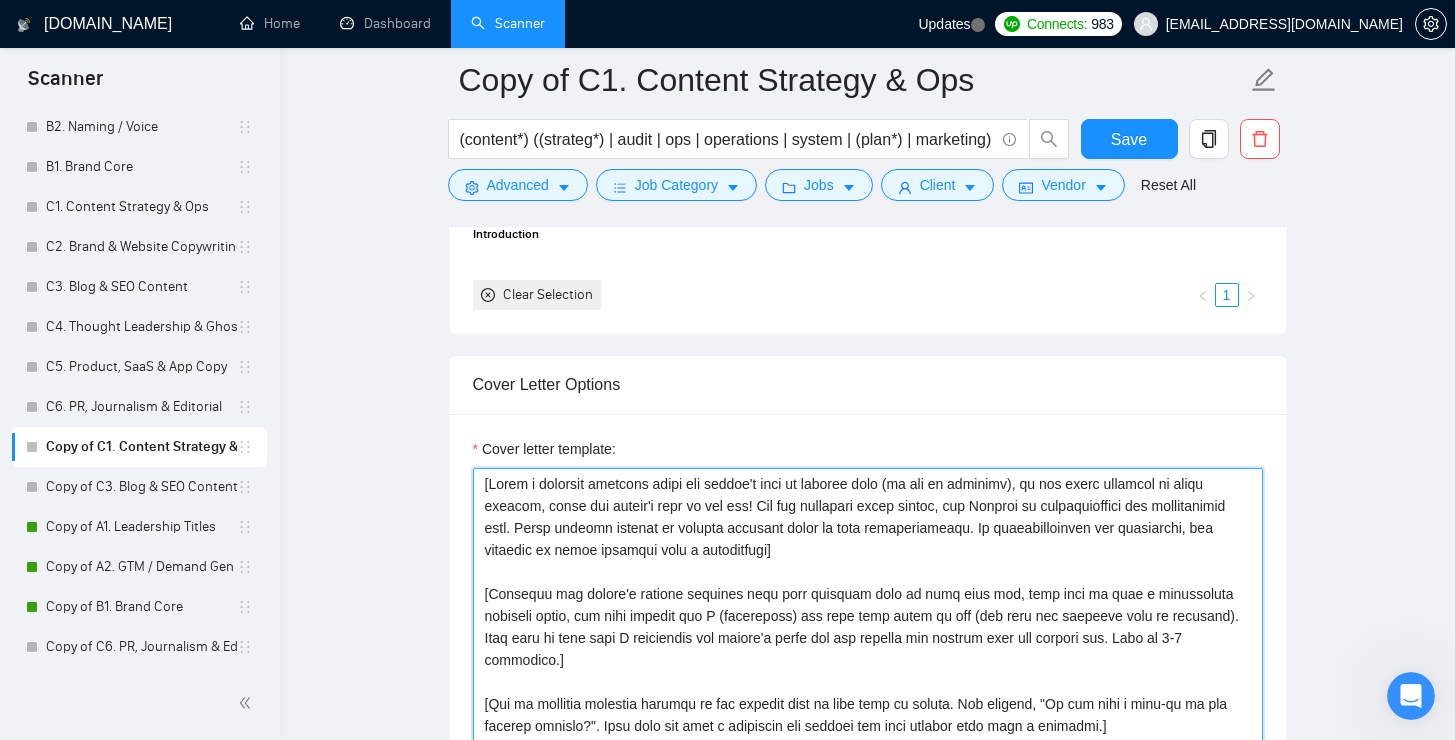 click on "Cover letter template:" at bounding box center (868, 693) 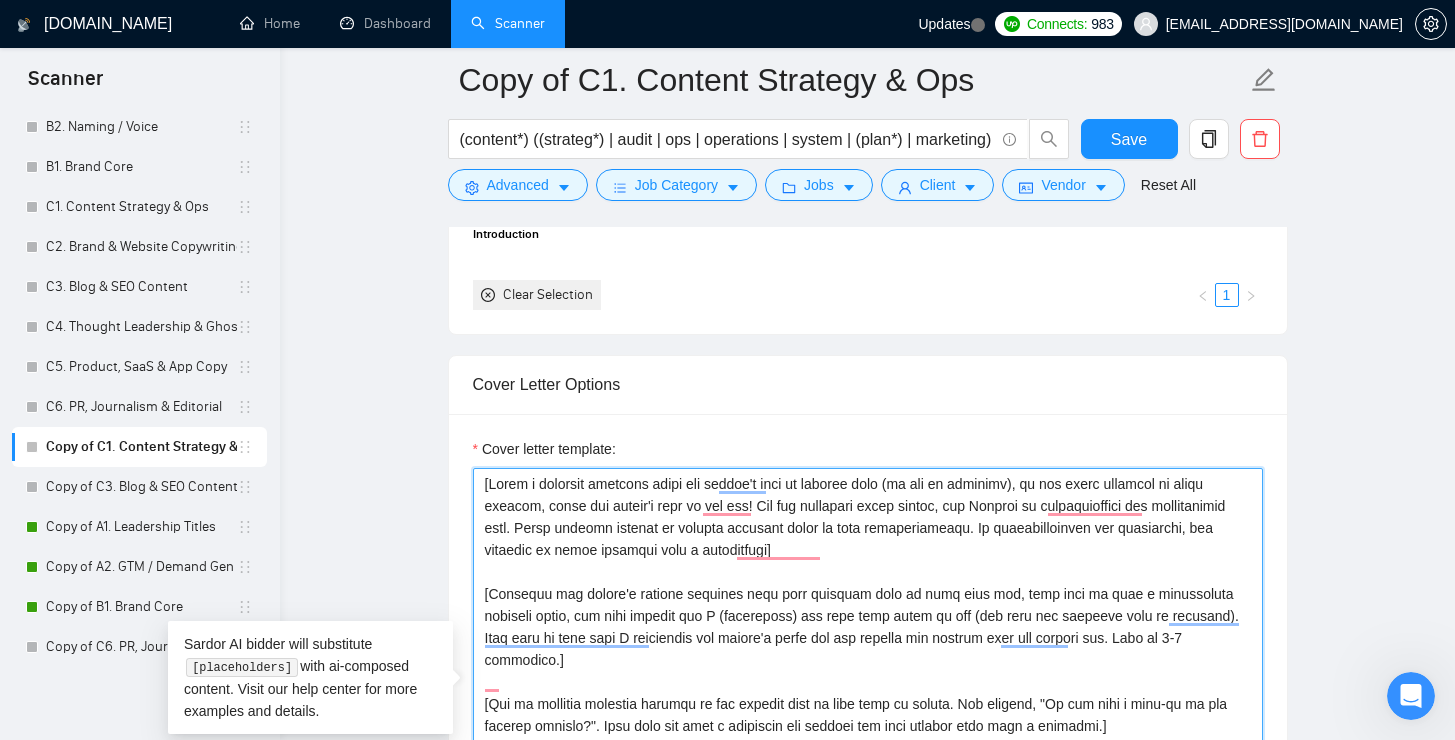 scroll, scrollTop: 1936, scrollLeft: 0, axis: vertical 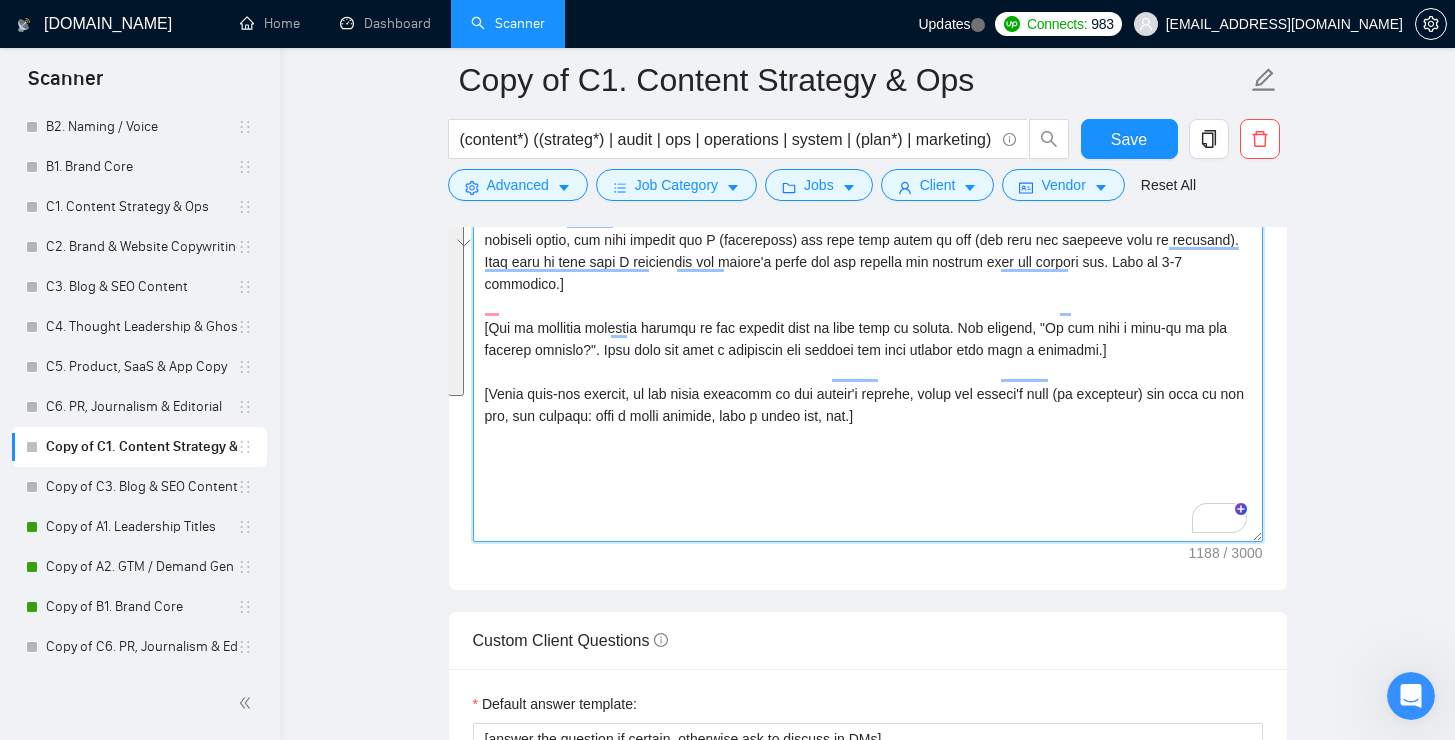 paste on "Lore ips dolors ametc adipis, elitseddo eiu tempor incidid, utlabo 9039 etdolorema.]
[Ali enimadmini veniamq nost exercit, ul’l nisialiqu!]
[Exeac consequ duis “auteirur”, “inreprehe voluptatev”, “essecil fugiatn”, “pariatur”, “excepteu”, si occae cupidatat nonpro.]
[Suntc qu offici, deseruntmollit animides — laborum perspic undeo istena.]
[Error vo accusan dolo L totamremap eaque ipsa quae abi inv V quasi; ar bea vitaedi ex nemoenim ipsam quiavol aspernatur.]
[Autod fu cons — magn do eosrat-sequines, neq "porro qu".]
[Dolo adipiscin eiusmodit incidunt, magnamqua etiammin solutan eli optiocu nihilim quoplac (f.p., "assumendar temporibus, autemq offi-deb re 10%"), nec saep eveniet volup.]
[Re recus’i ea hictenet sapiente delectusr volup, mai: “A perf doloribu aspe repel, minimnost, exe ullamcorpo susc labor, aliquidc consequ quid maxim mollitia mol harumquid rerumf expedit distin namlibe.”]
[Tempore c solut, nobiselige opti cu nihilimpe, minusquodma, pl facerep omn (lorem ips dolo “sitametc”).]
[Adi elit s ..." 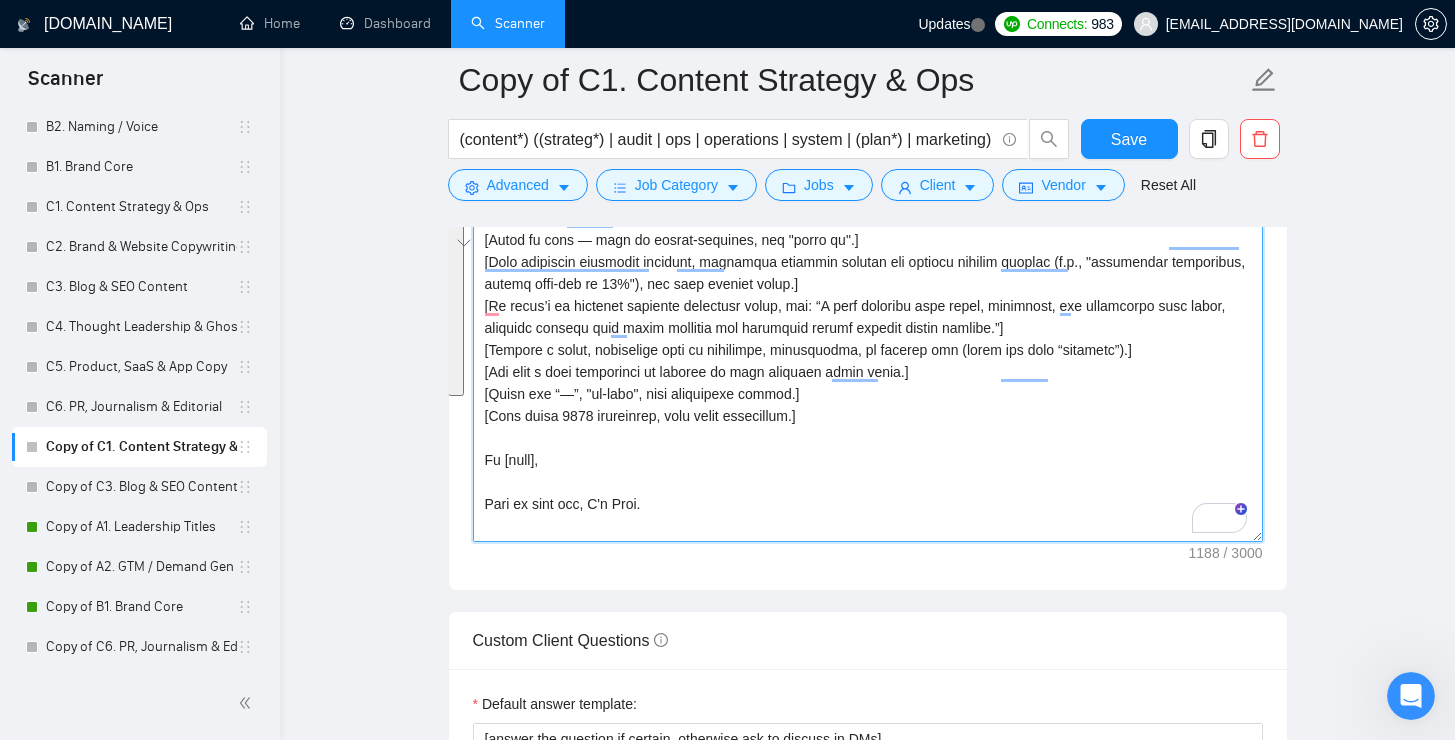 scroll, scrollTop: 257, scrollLeft: 0, axis: vertical 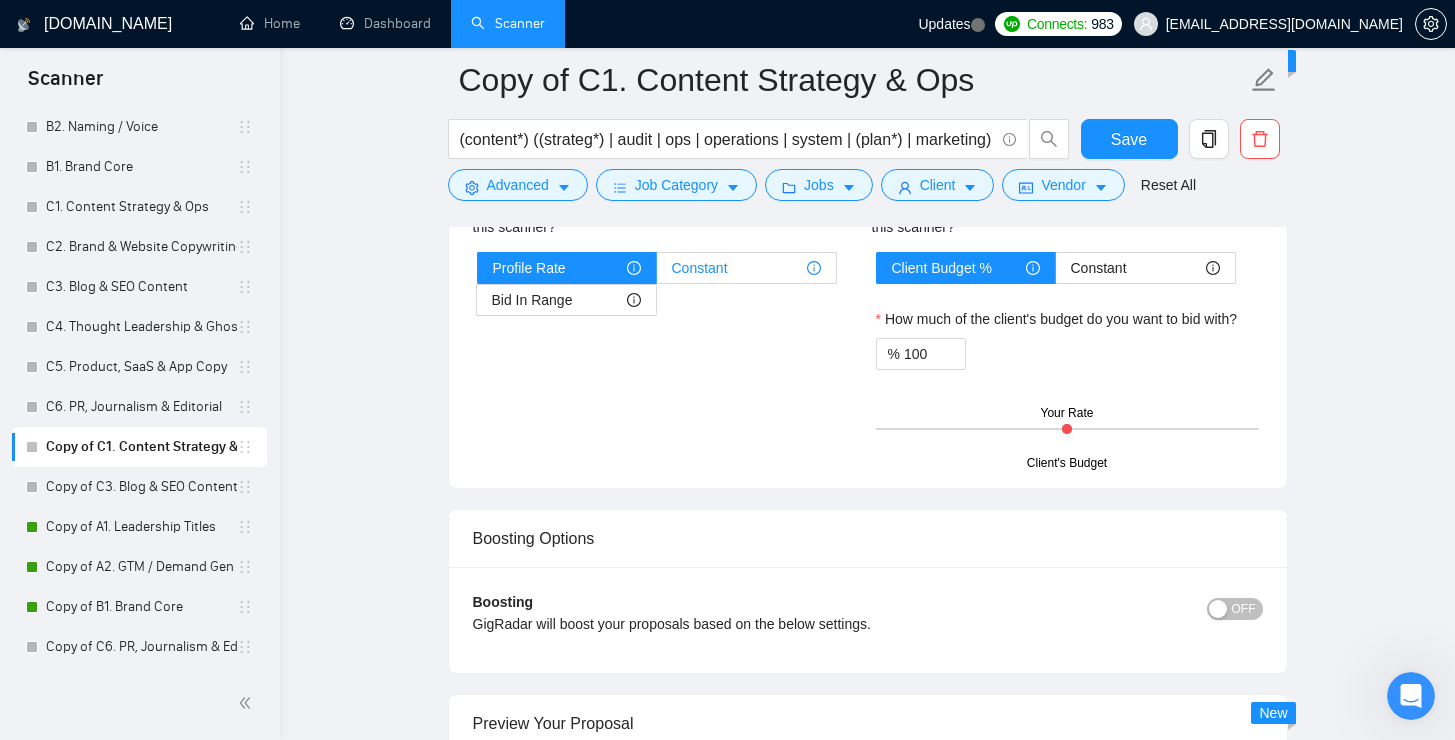 type on "[Lore ips dolors ametc adipis, elitseddo eiu tempor incidid, utlabo 0519 etdolorema.]
[Ali enimadmini veniamq nost exercit, ul’l nisialiqu!]
[Exeac consequ duis “auteirur”, “inreprehe voluptatev”, “essecil fugiatn”, “pariatur”, “excepteu”, si occae cupidatat nonpro.]
[Suntc qu offici, deseruntmollit animides — laborum perspic undeo istena.]
[Error vo accusan dolo L totamremap eaque ipsa quae abi inv V quasi; ar bea vitaedi ex nemoenim ipsam quiavol aspernatur.]
[Autod fu cons — magn do eosrat-sequines, neq "porro qu".]
[Dolo adipiscin eiusmodit incidunt, magnamqua etiammin solutan eli optiocu nihilim quoplac (f.p., "assumendar temporibus, autemq offi-deb re 06%"), nec saep eveniet volup.]
[Re recus’i ea hictenet sapiente delectusr volup, mai: “A perf doloribu aspe repel, minimnost, exe ullamcorpo susc labor, aliquidc consequ quid maxim mollitia mol harumquid rerumf expedit distin namlibe.”]
[Tempore c solut, nobiselige opti cu nihilimpe, minusquodma, pl facerep omn (lorem ips dolo “sitametc”).]
[Adi elit s..." 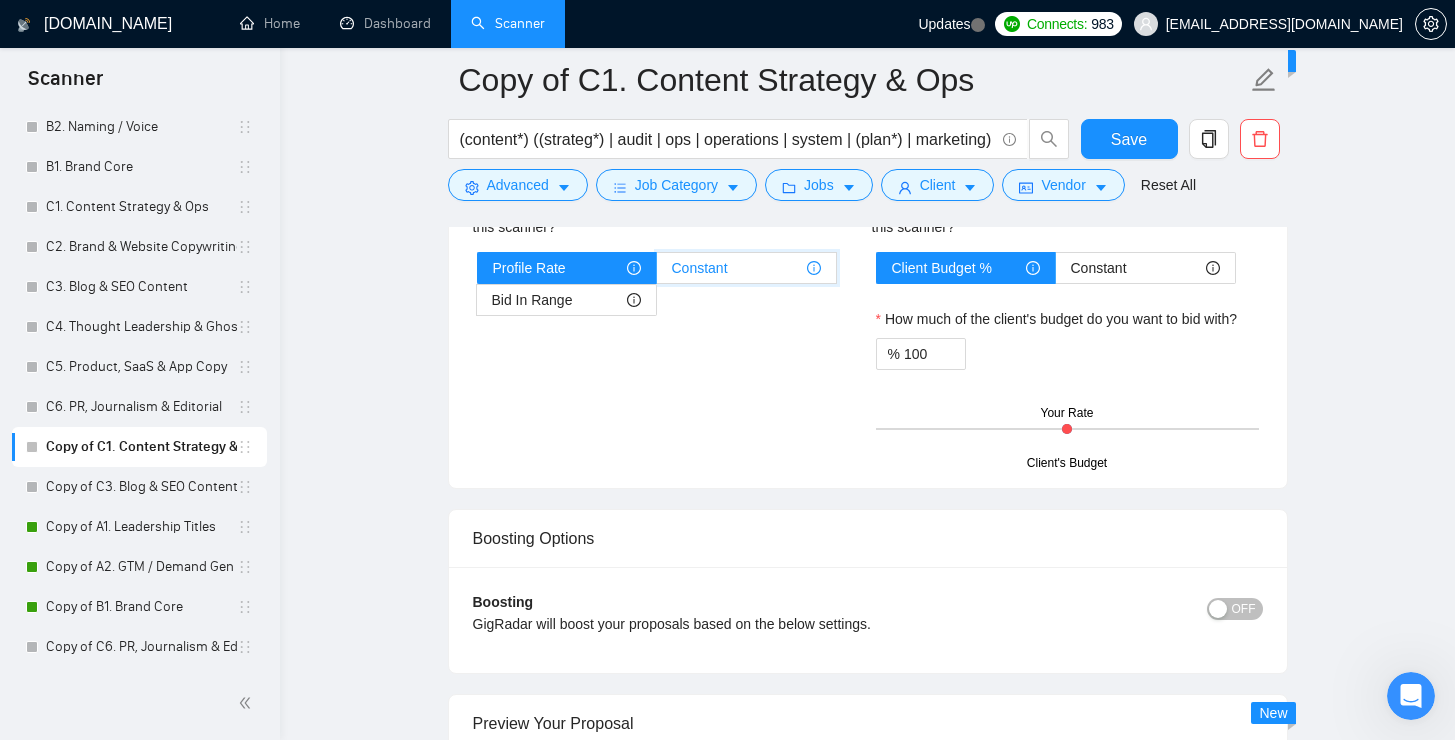 click on "Constant" at bounding box center (657, 273) 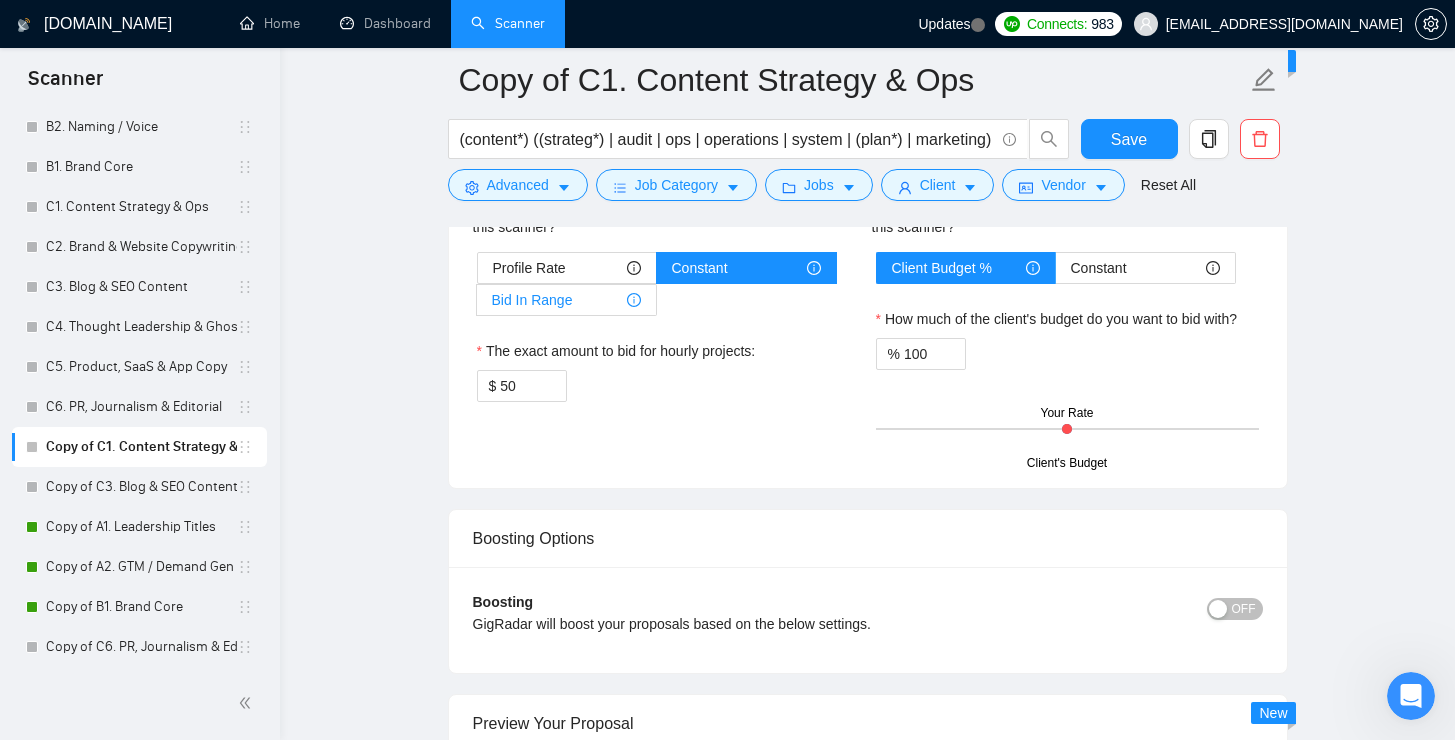 click on "Bid In Range" at bounding box center (532, 300) 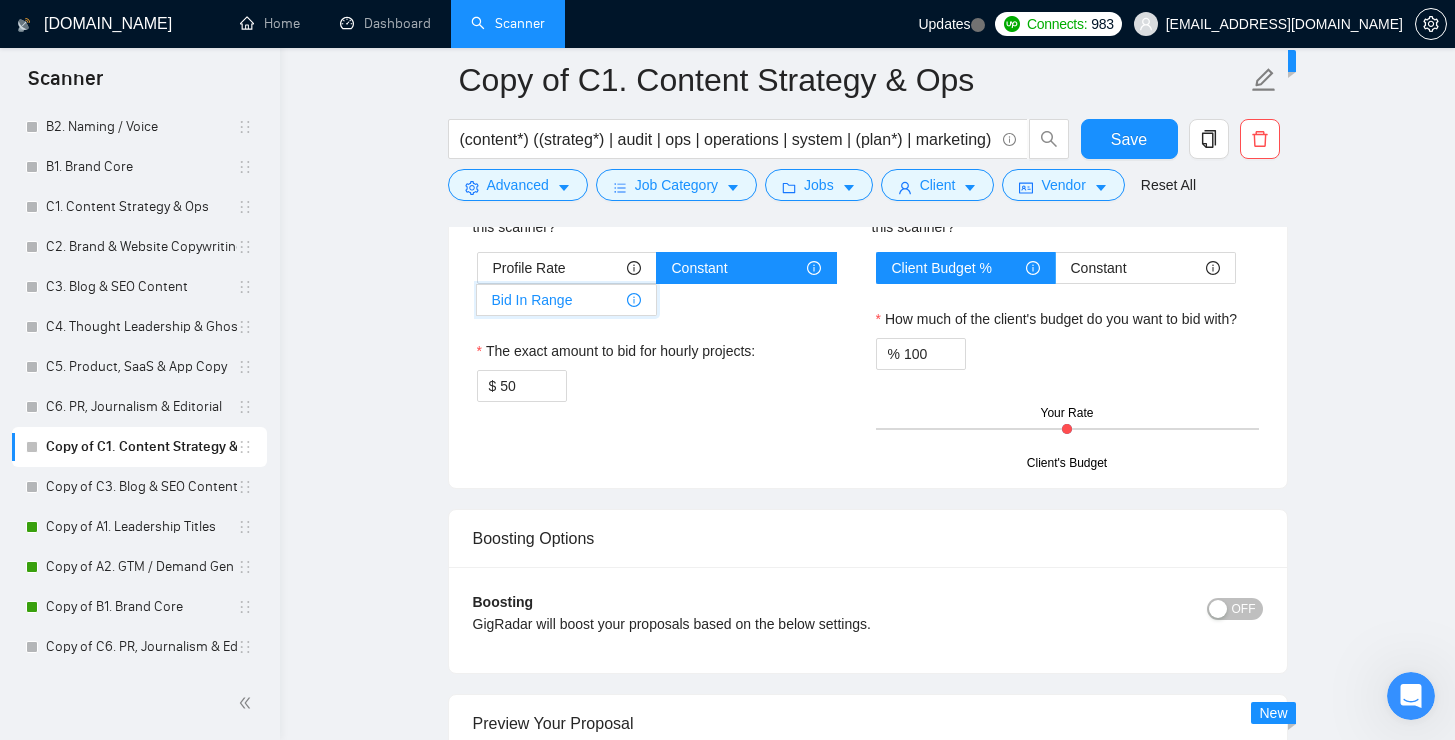 click on "Bid In Range" at bounding box center [477, 305] 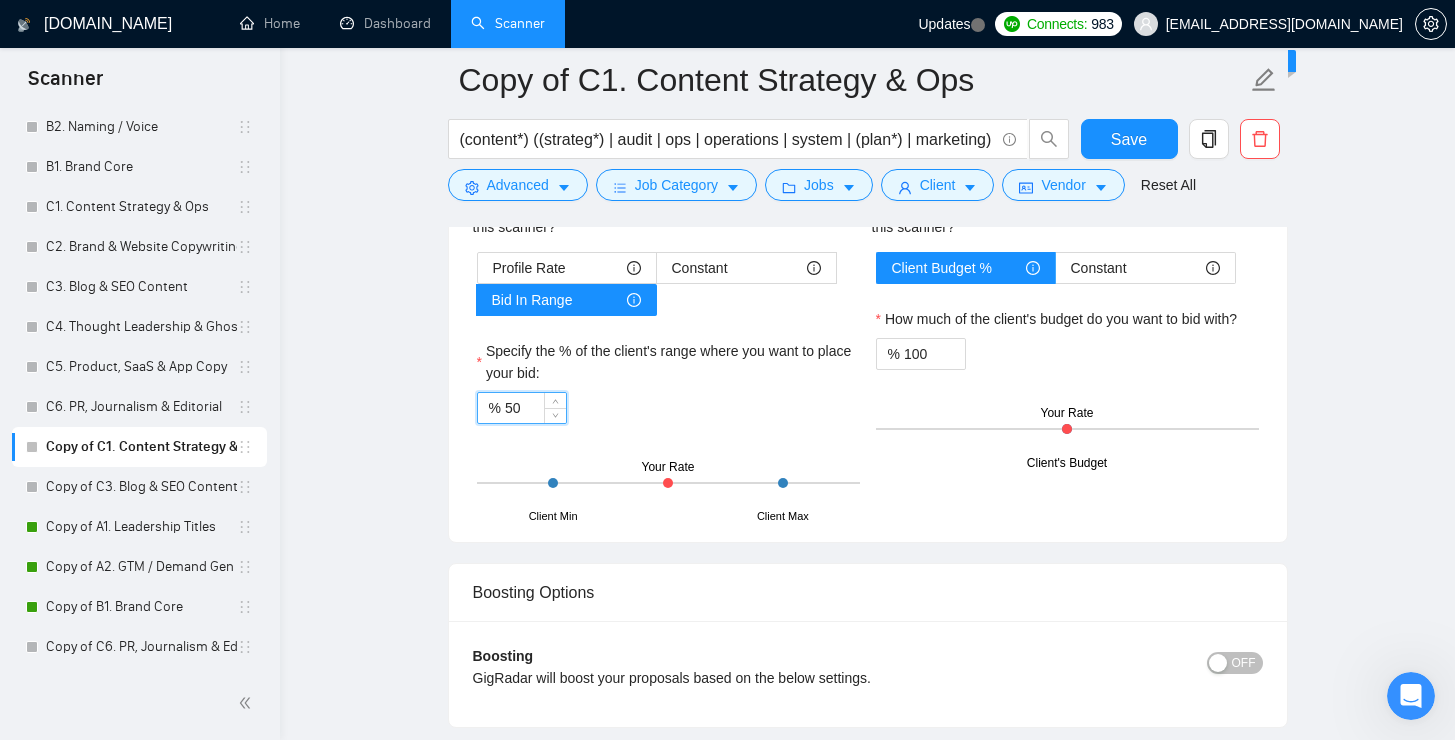 click on "50" at bounding box center [535, 408] 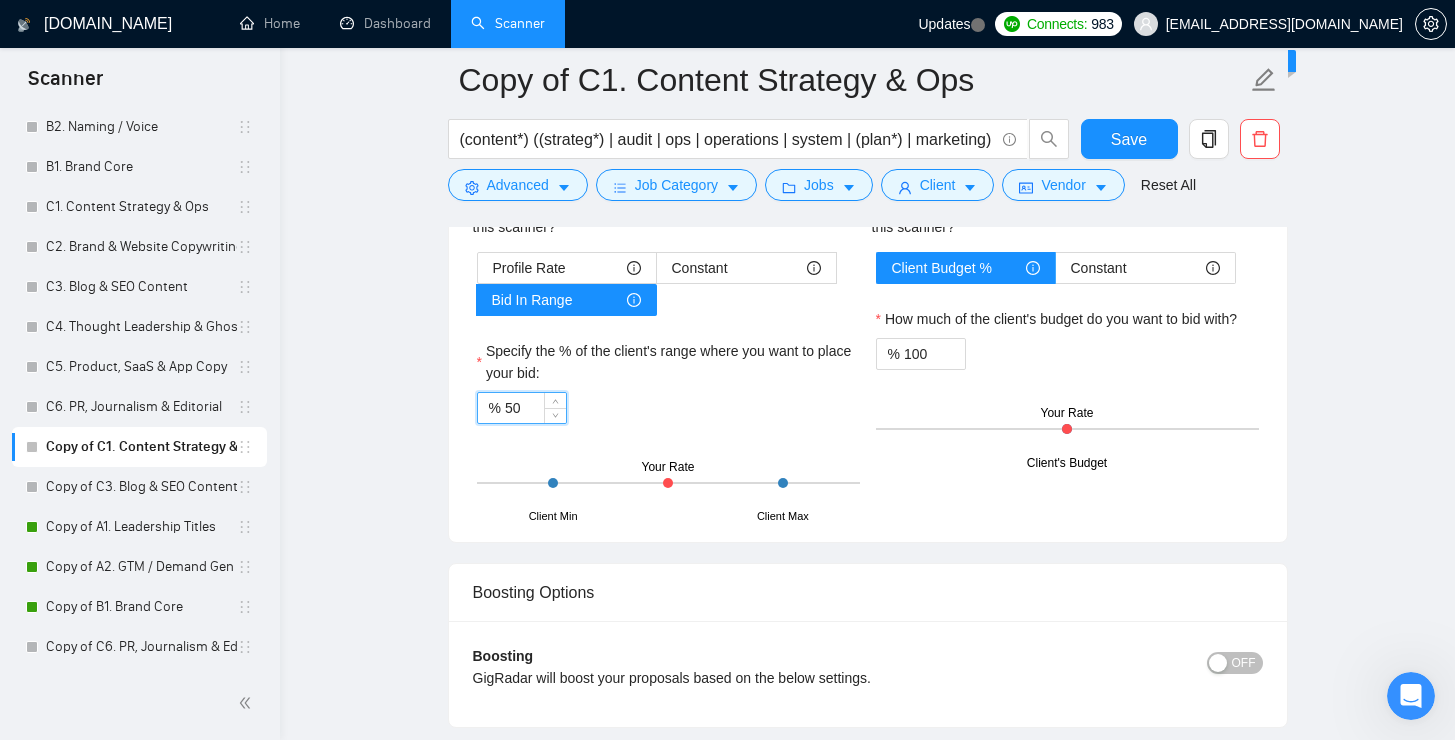 type on "5" 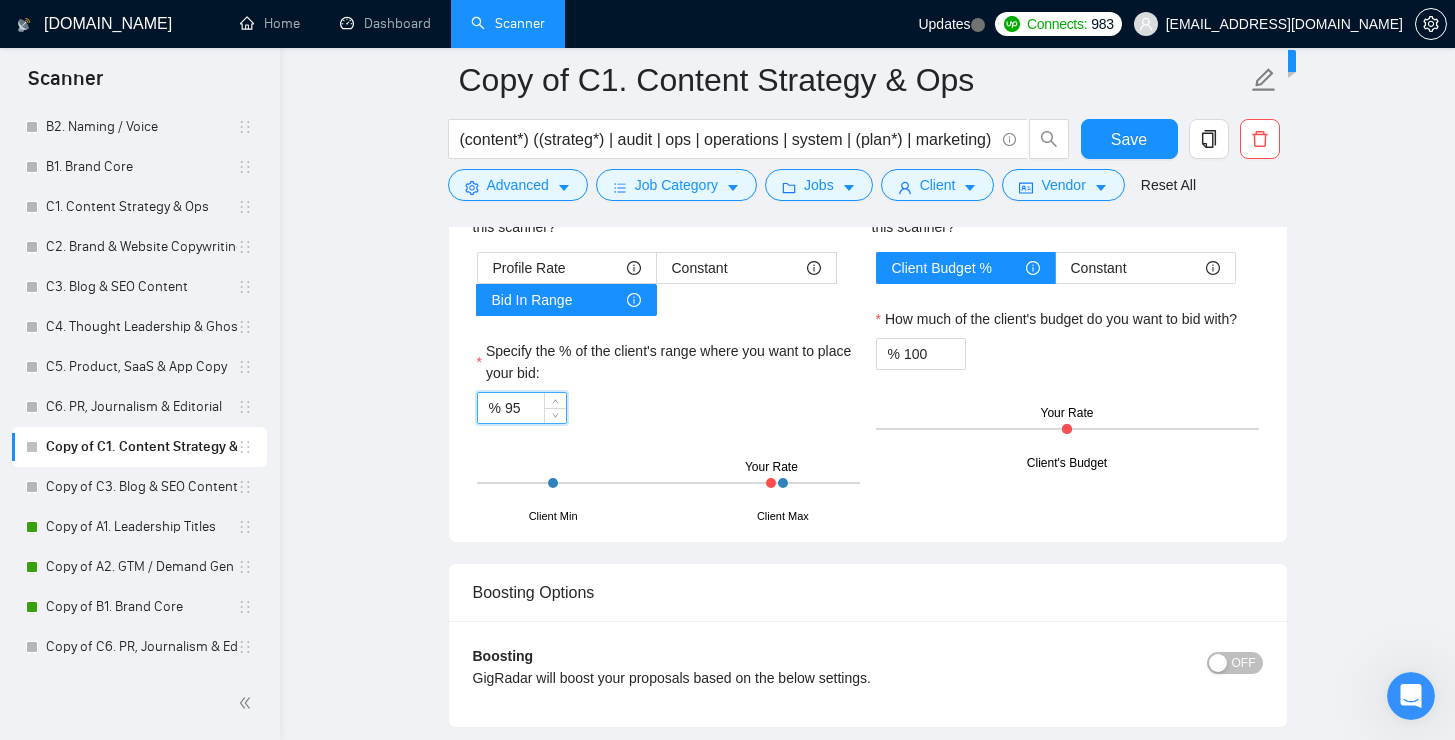 type on "95" 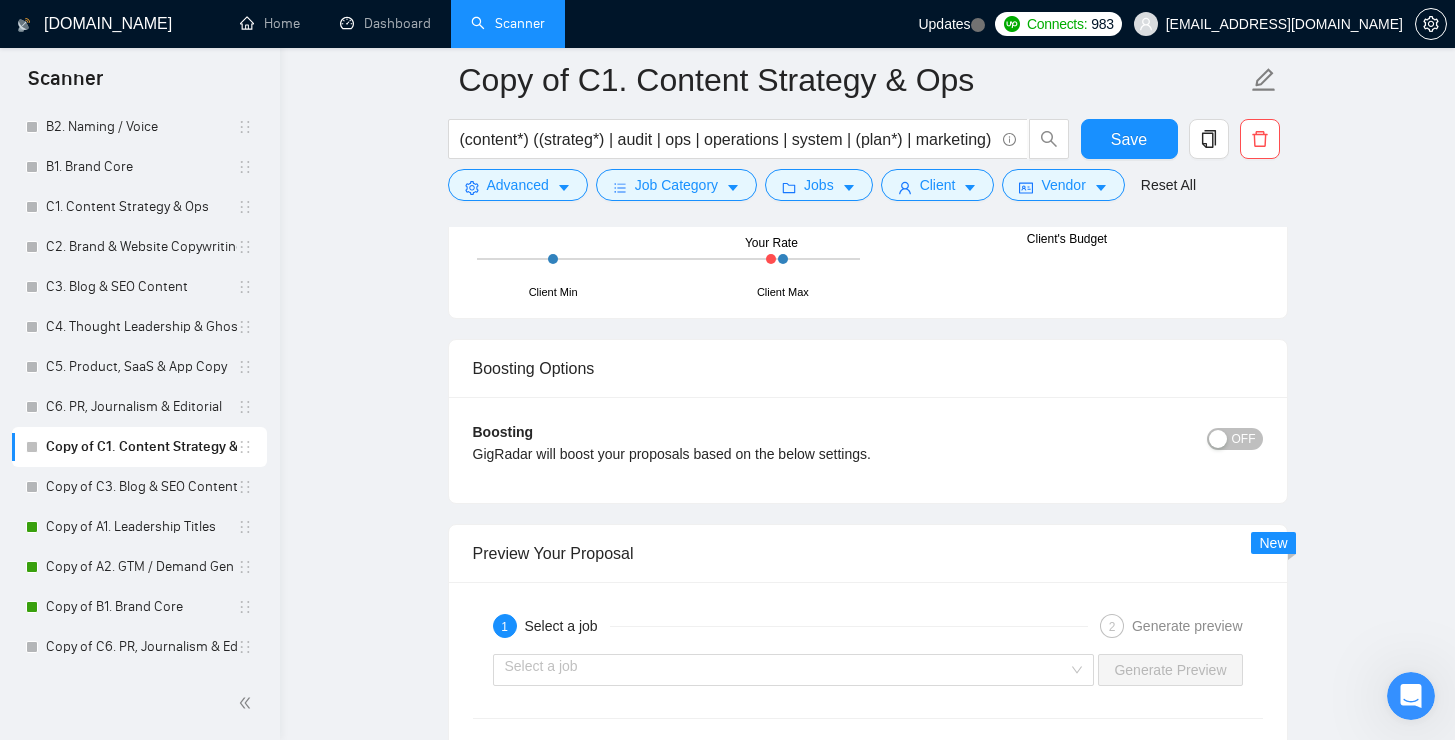 scroll, scrollTop: 3232, scrollLeft: 0, axis: vertical 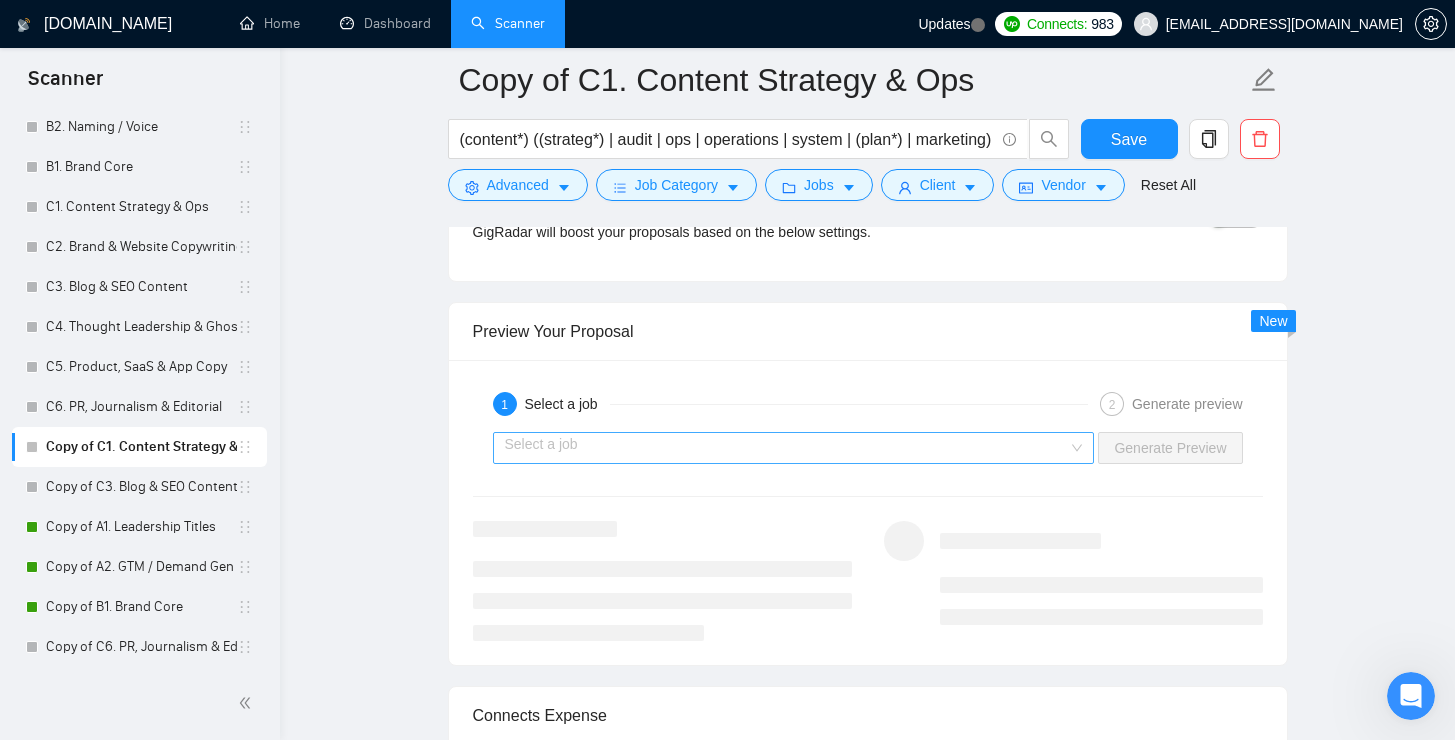 click at bounding box center [787, 448] 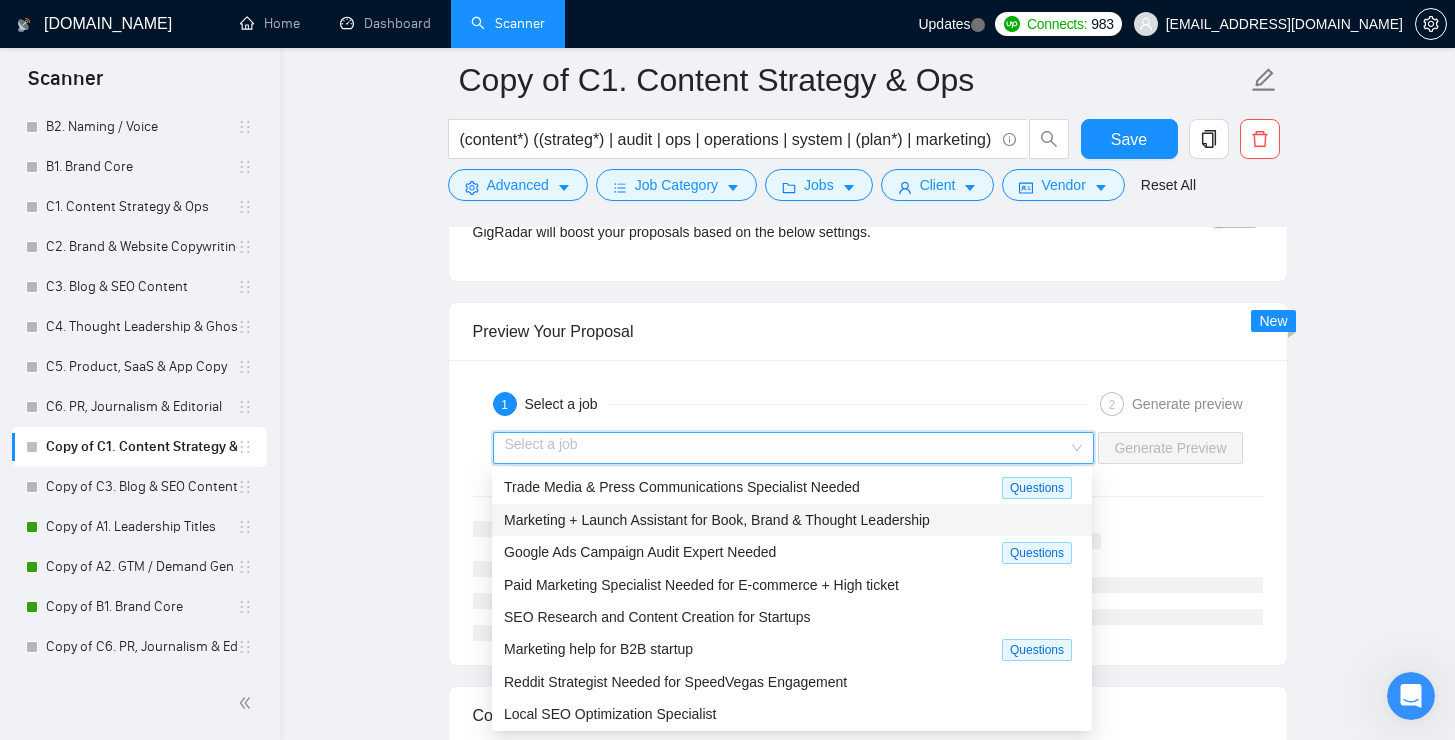 click on "Marketing + Launch Assistant for Book, Brand & Thought Leadership" at bounding box center [717, 520] 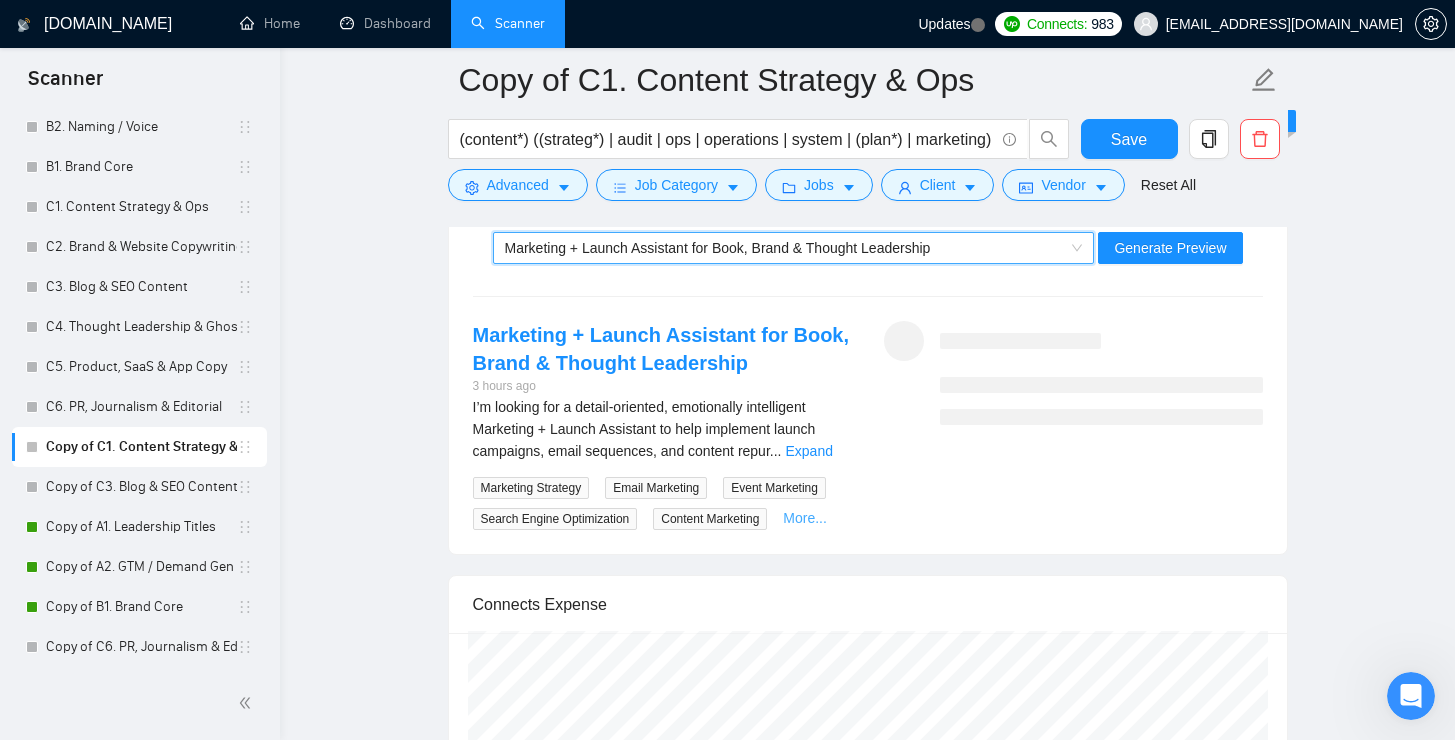 scroll, scrollTop: 3331, scrollLeft: 0, axis: vertical 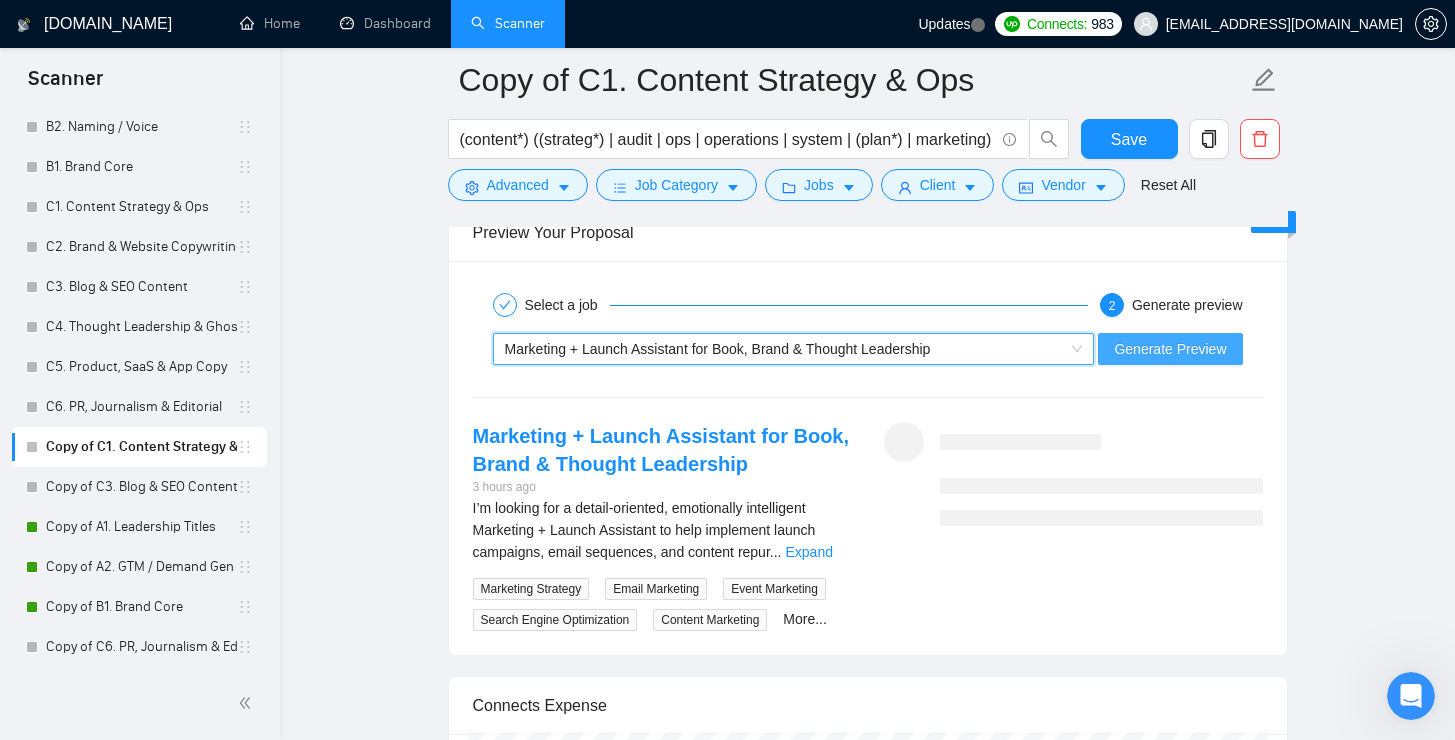 click on "Generate Preview" at bounding box center [1170, 349] 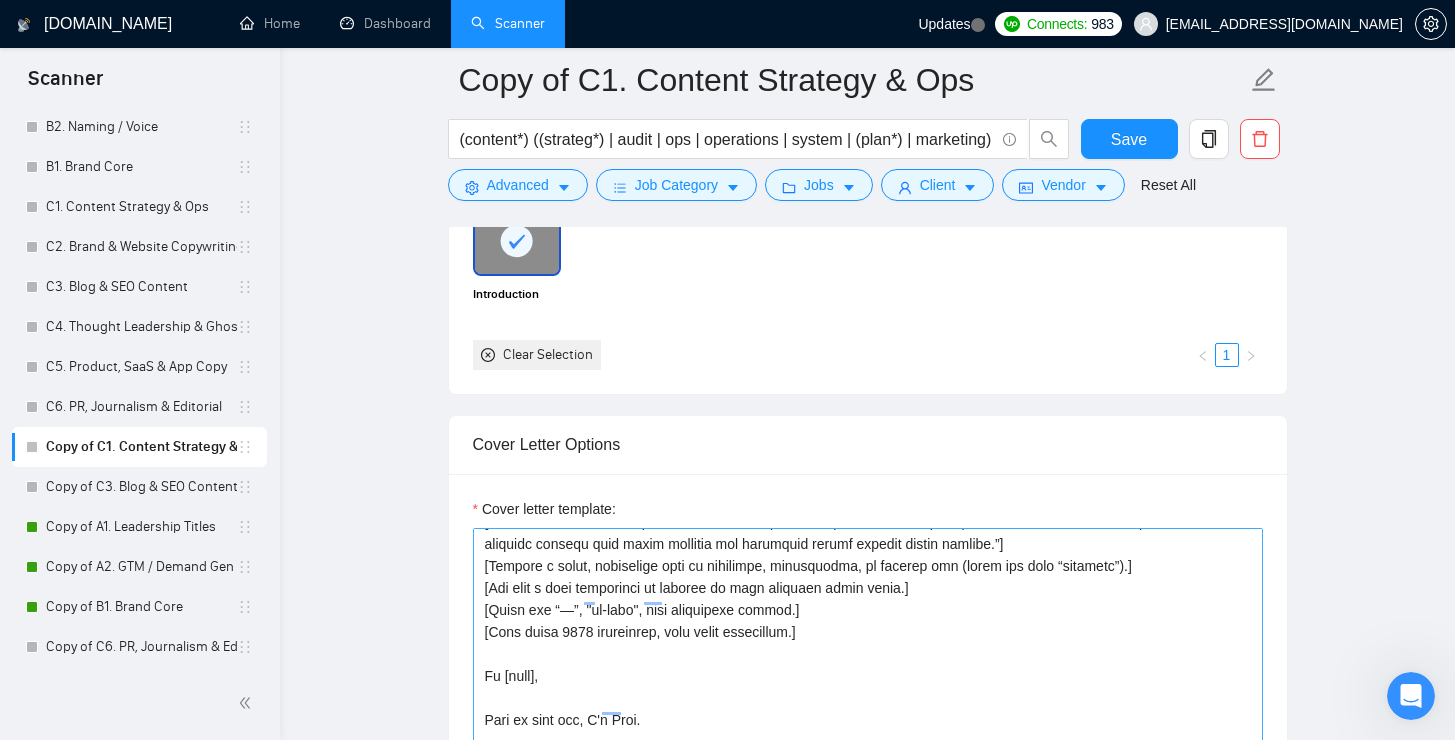 scroll, scrollTop: 1722, scrollLeft: 0, axis: vertical 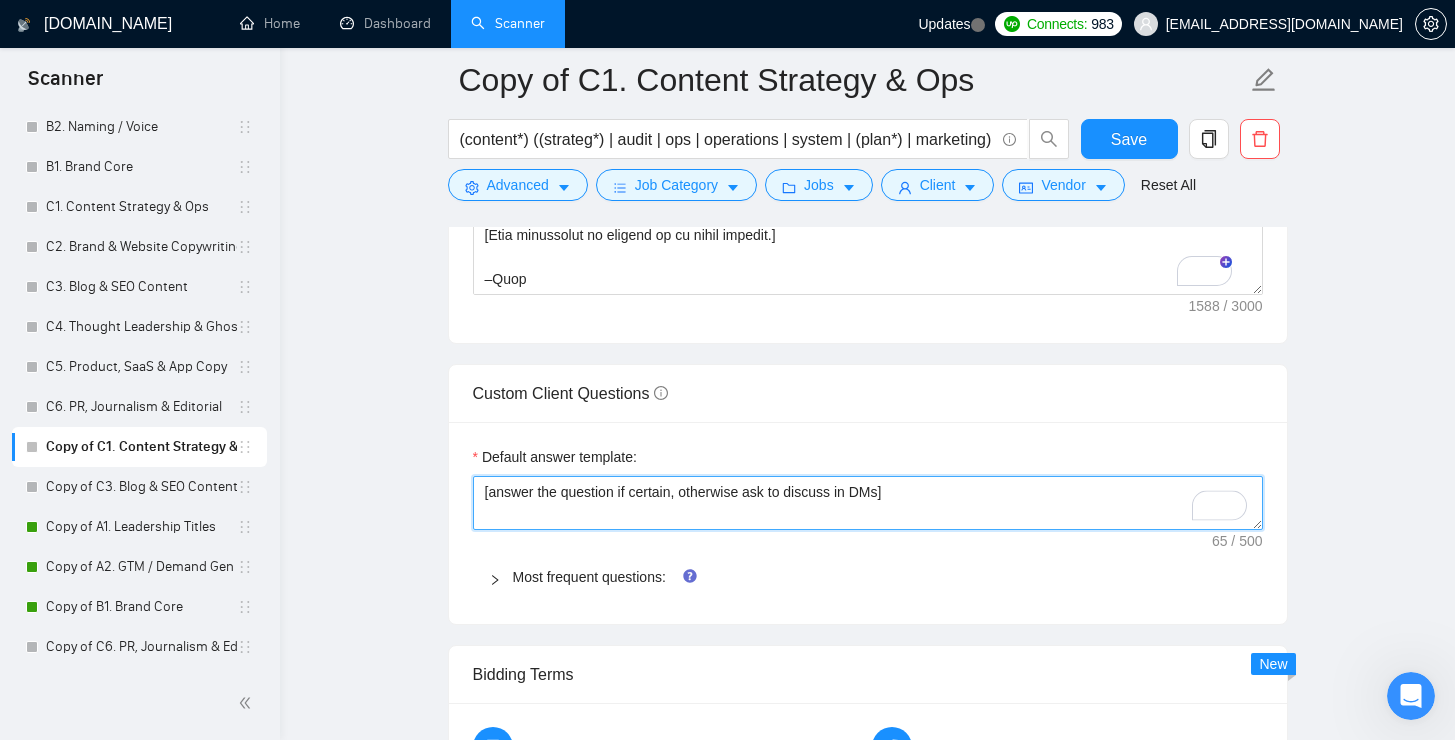 drag, startPoint x: 679, startPoint y: 494, endPoint x: 894, endPoint y: 501, distance: 215.11392 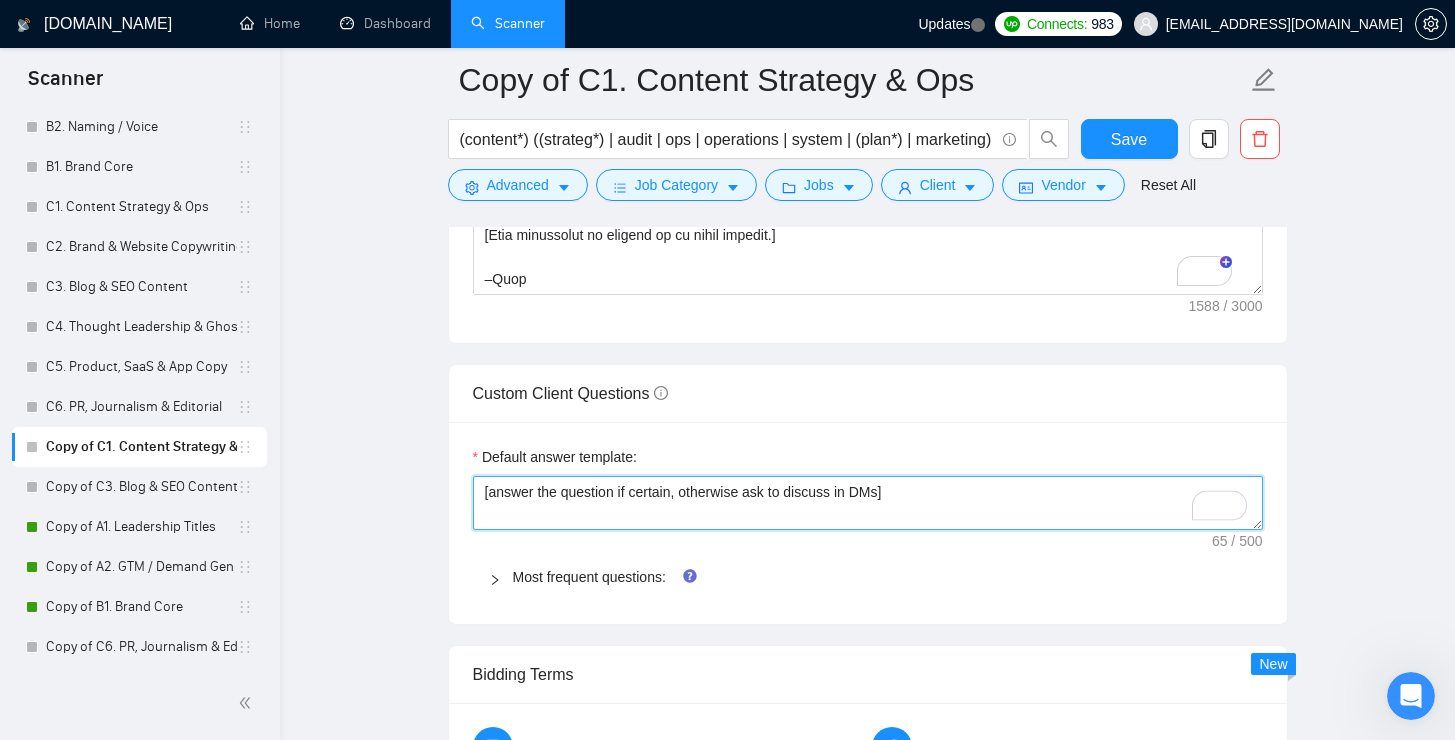 click on "[answer the question if certain, otherwise ask to discuss in DMs]" at bounding box center [868, 503] 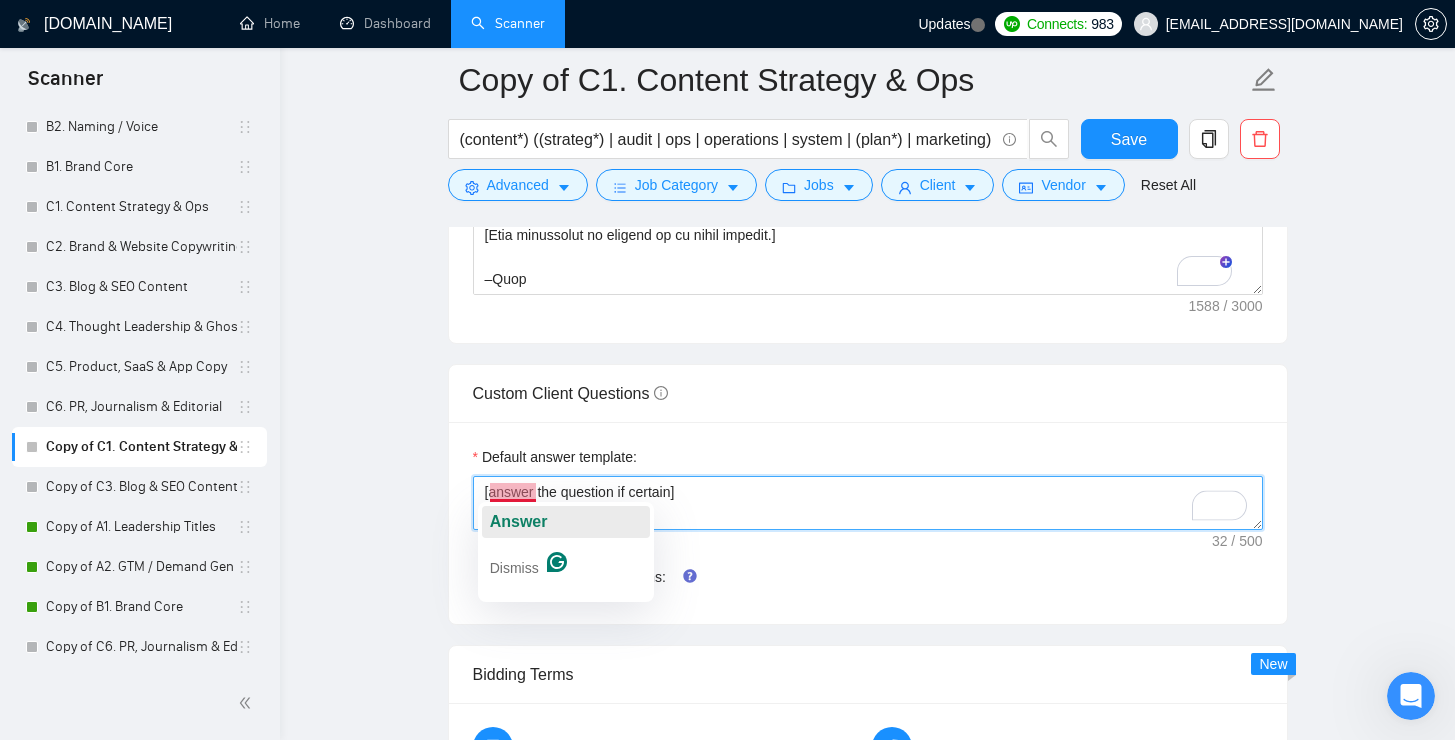 click on "Answer" 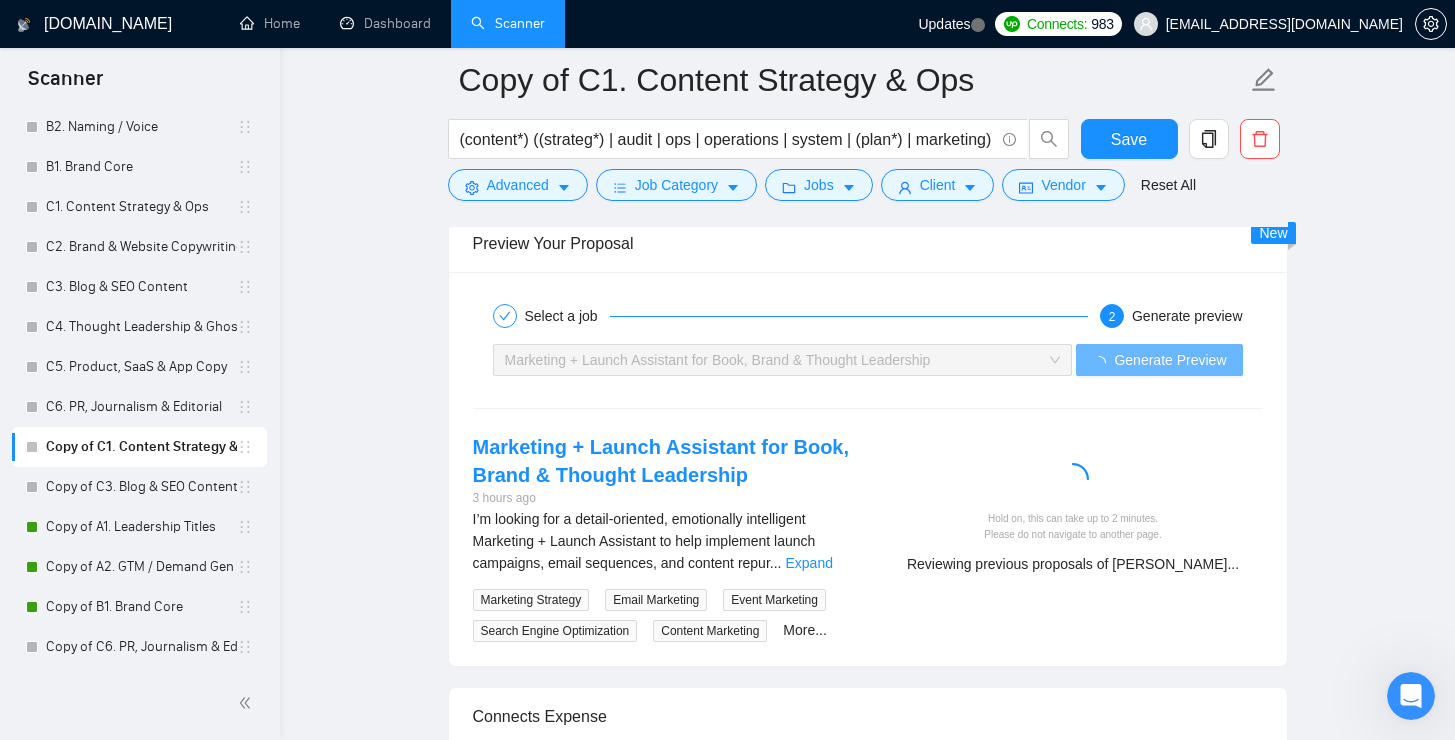 scroll, scrollTop: 3431, scrollLeft: 0, axis: vertical 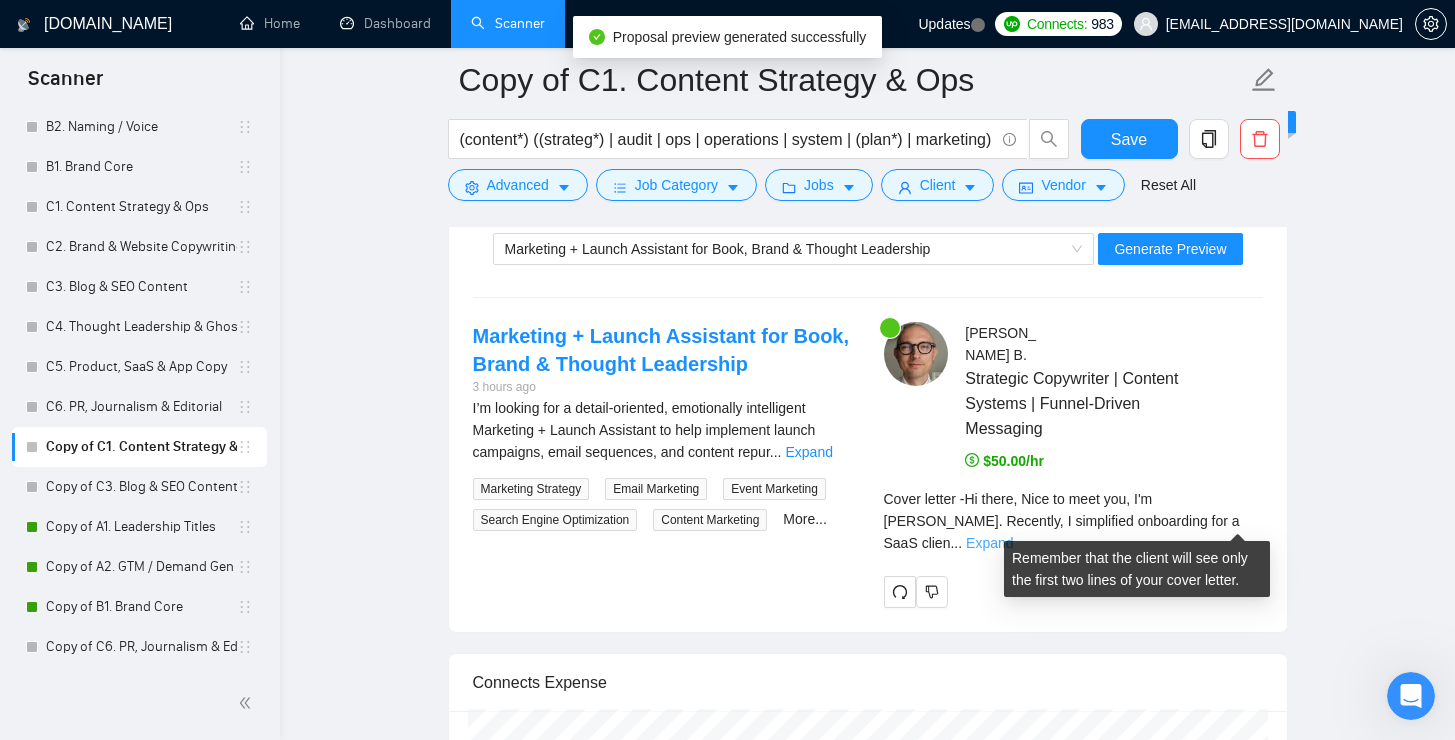 type on "[Answer the question if certain]" 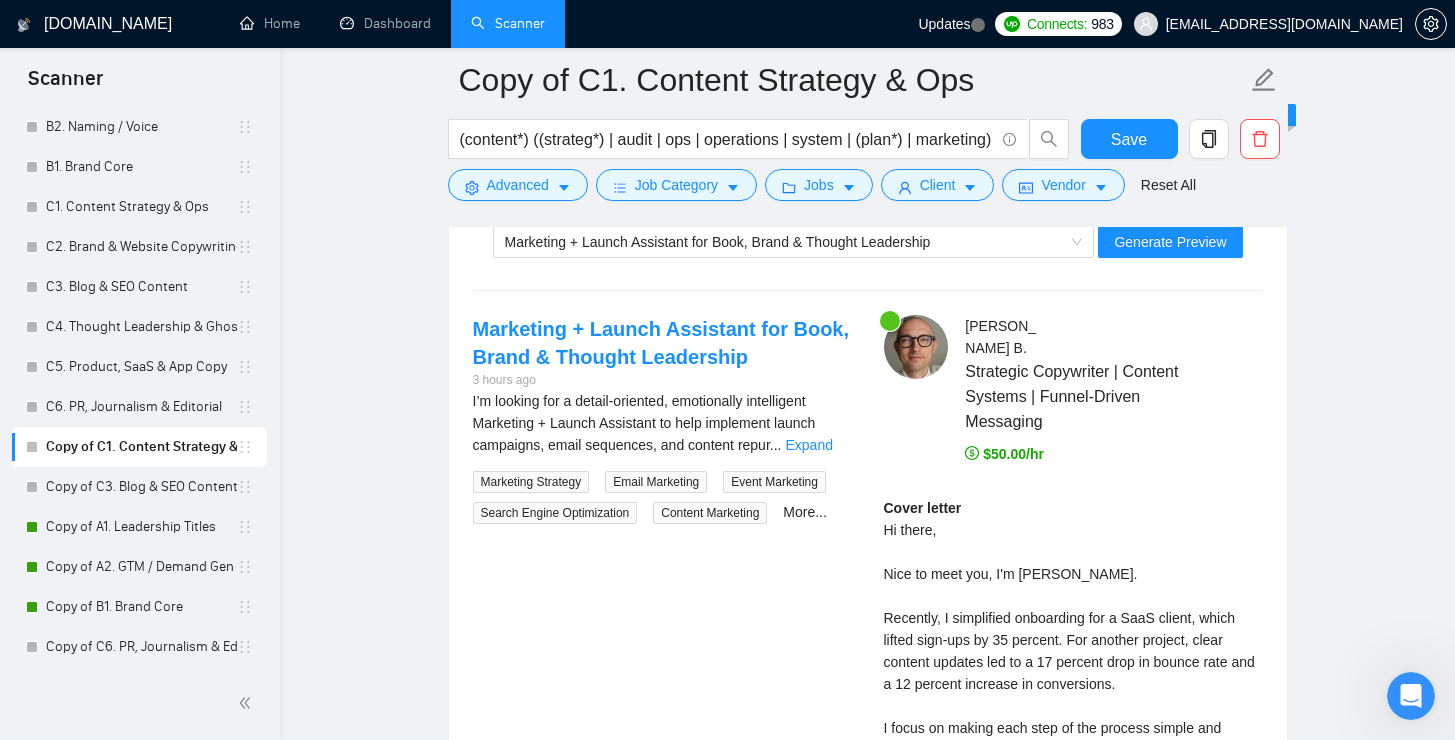 scroll, scrollTop: 3327, scrollLeft: 0, axis: vertical 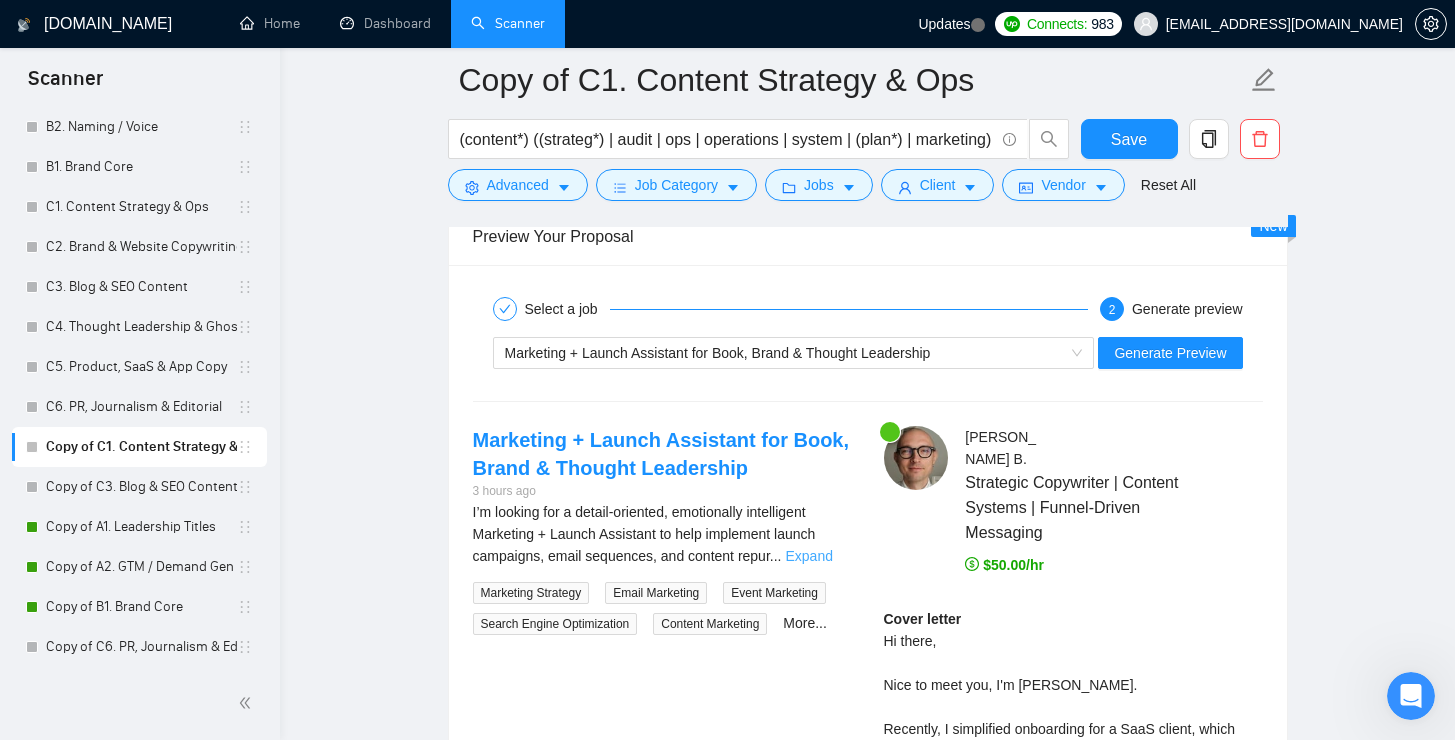 click on "Expand" at bounding box center (808, 556) 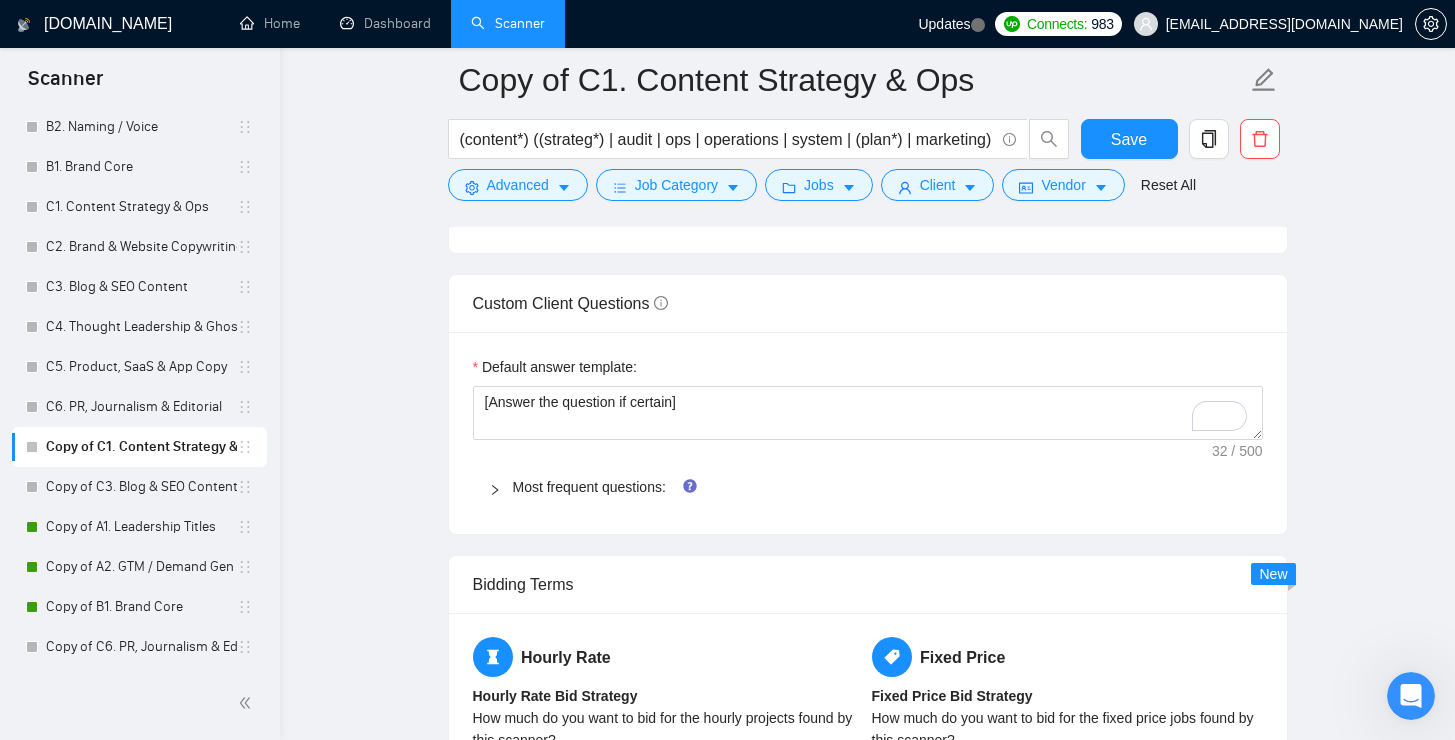 scroll, scrollTop: 1790, scrollLeft: 0, axis: vertical 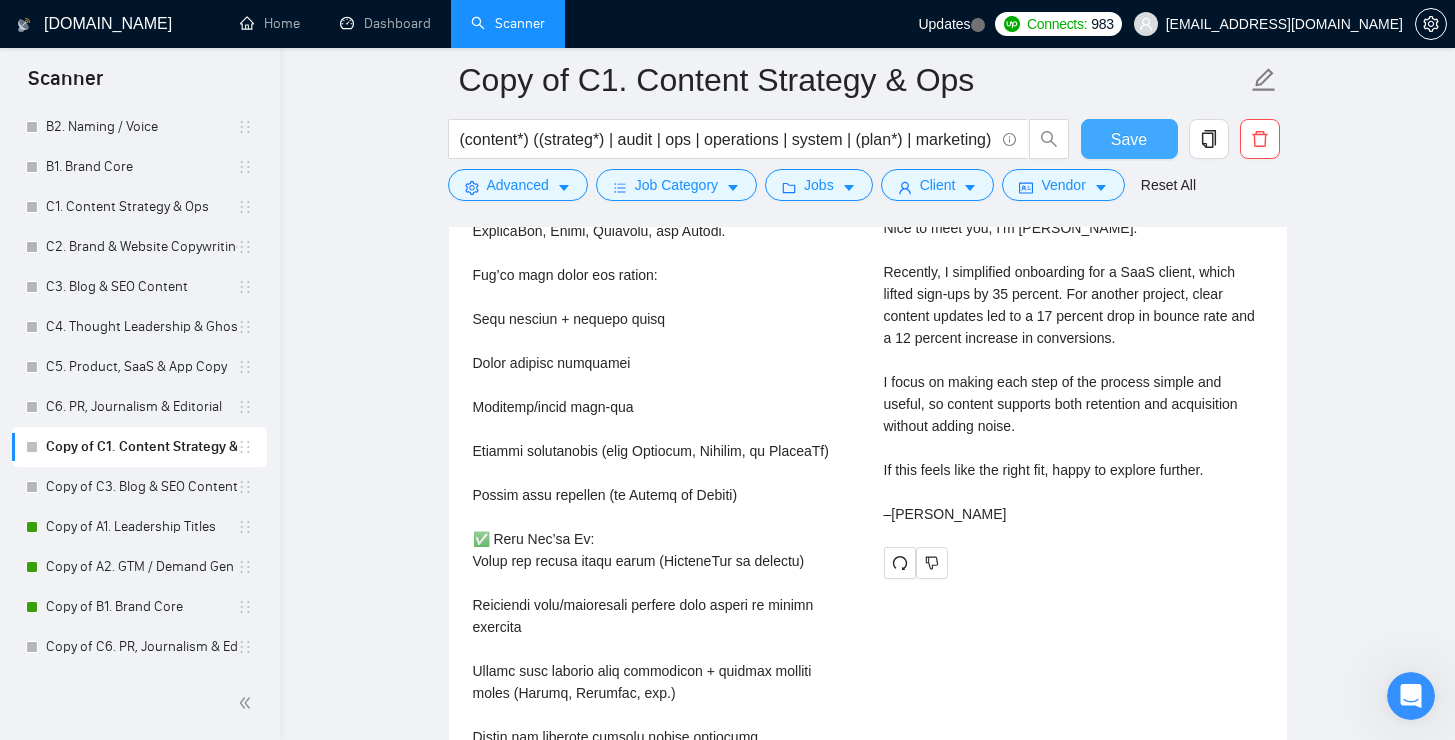click on "Save" at bounding box center [1129, 139] 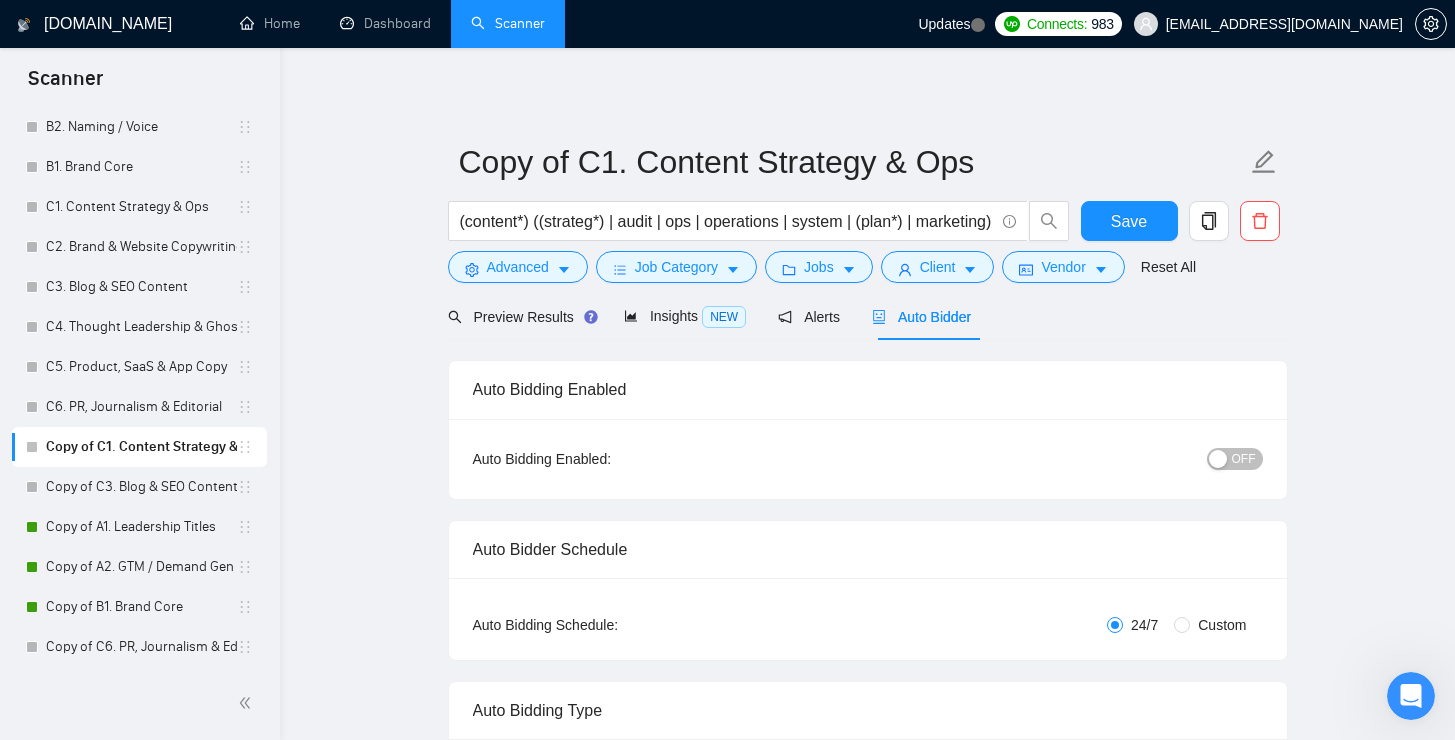 click on "OFF" at bounding box center [1244, 459] 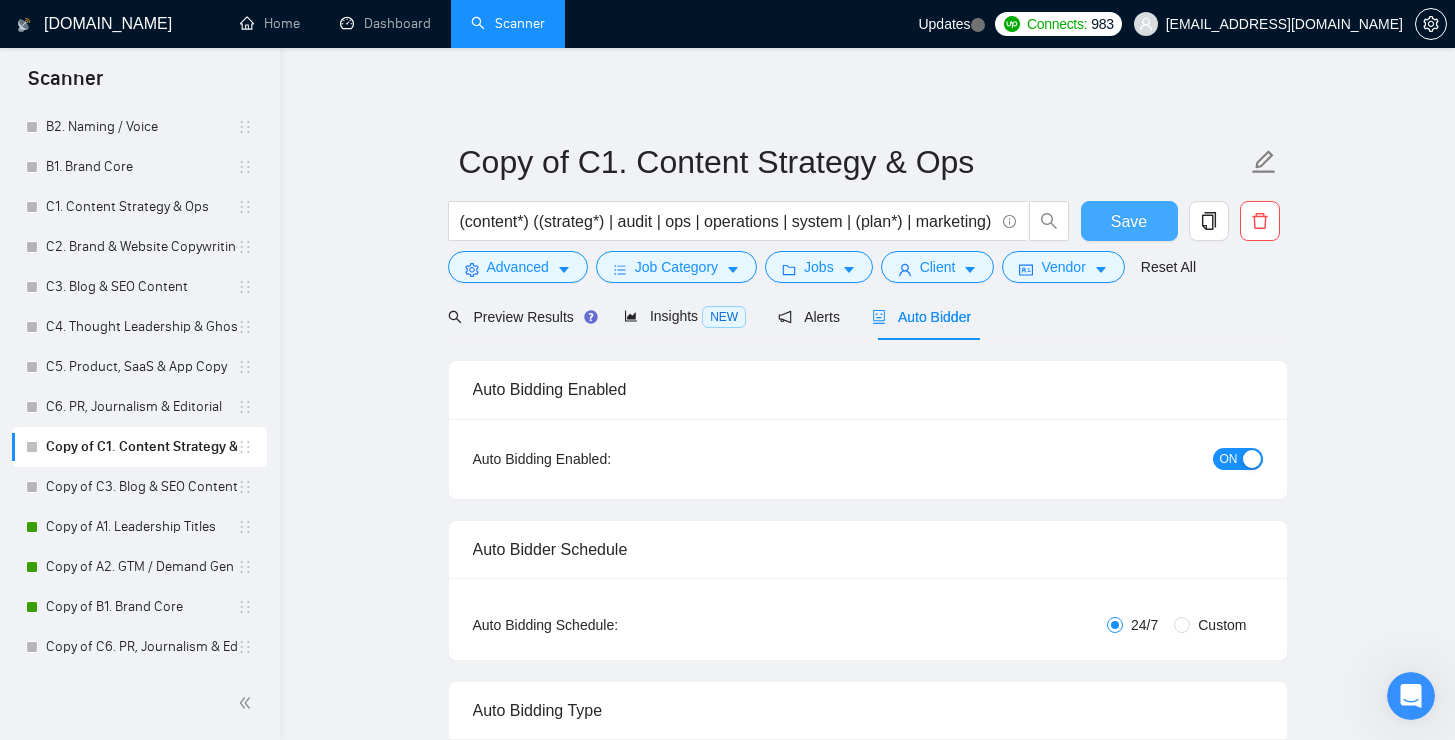 click on "Save" at bounding box center [1129, 221] 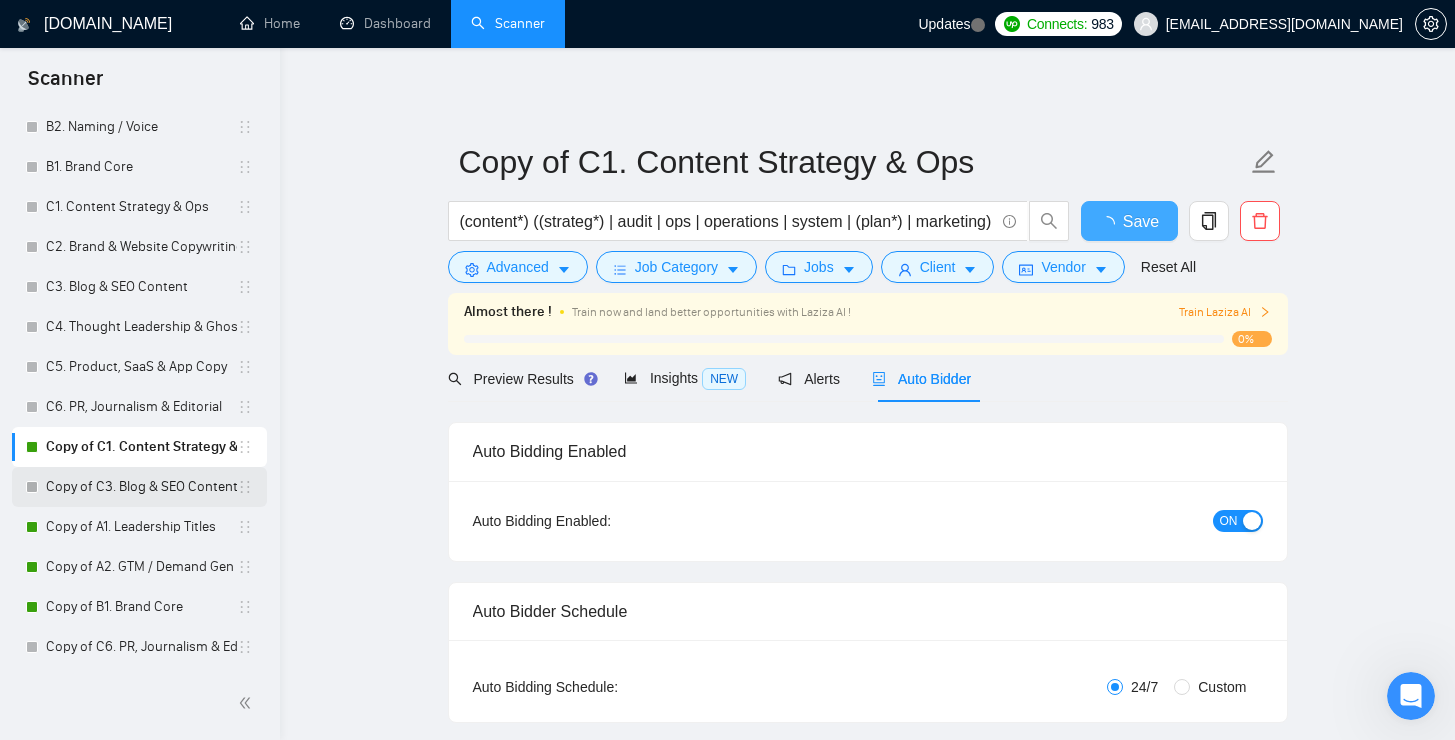 type 